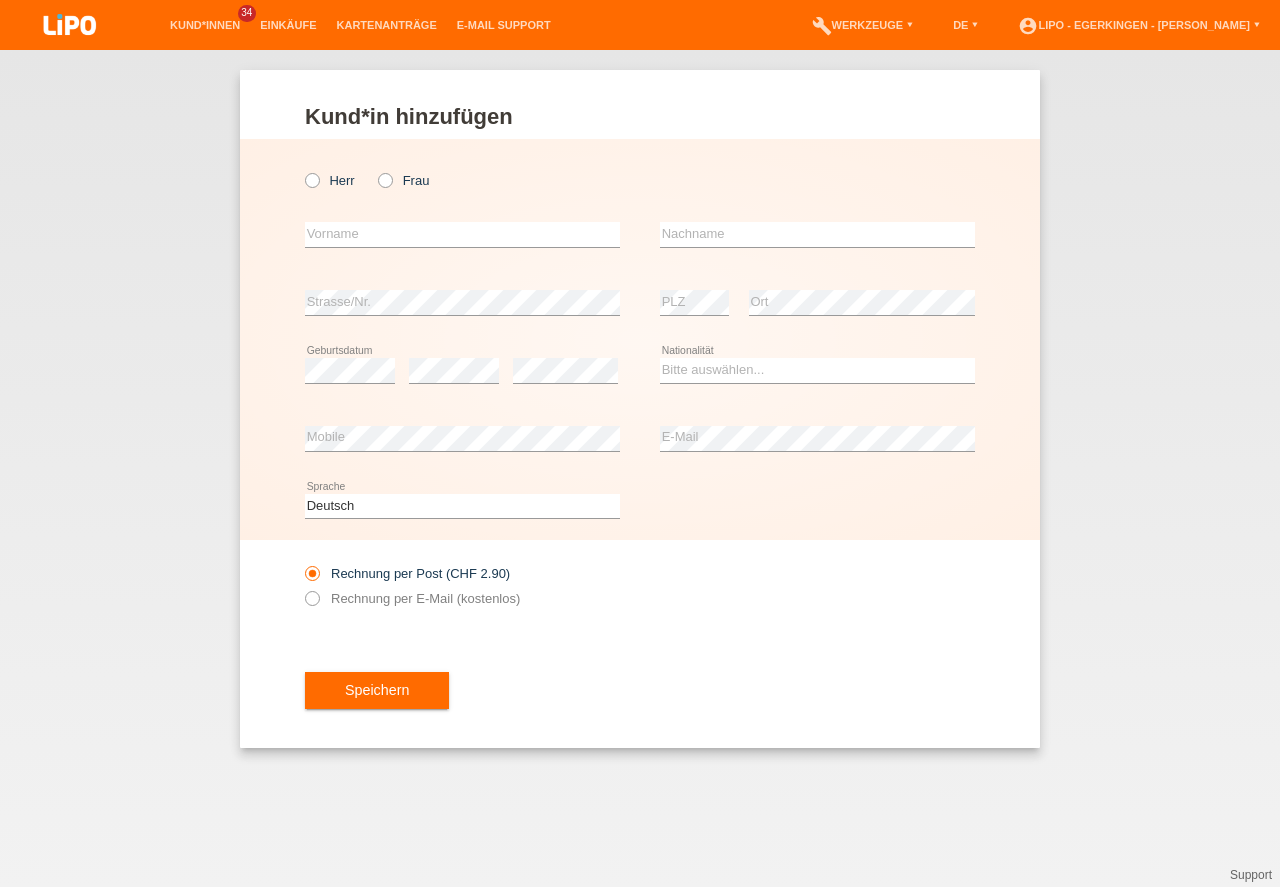 scroll, scrollTop: 0, scrollLeft: 0, axis: both 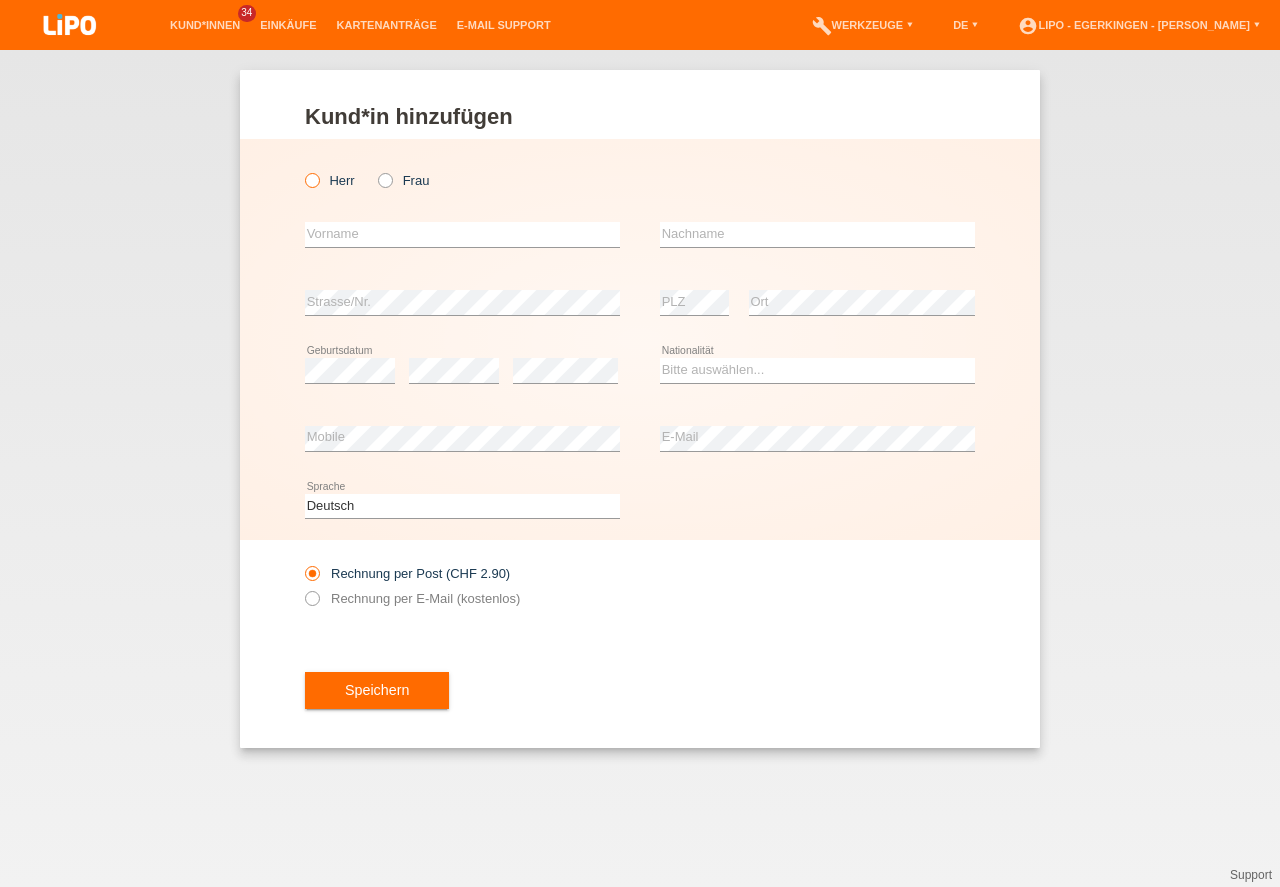 click on "Herr" at bounding box center [330, 180] 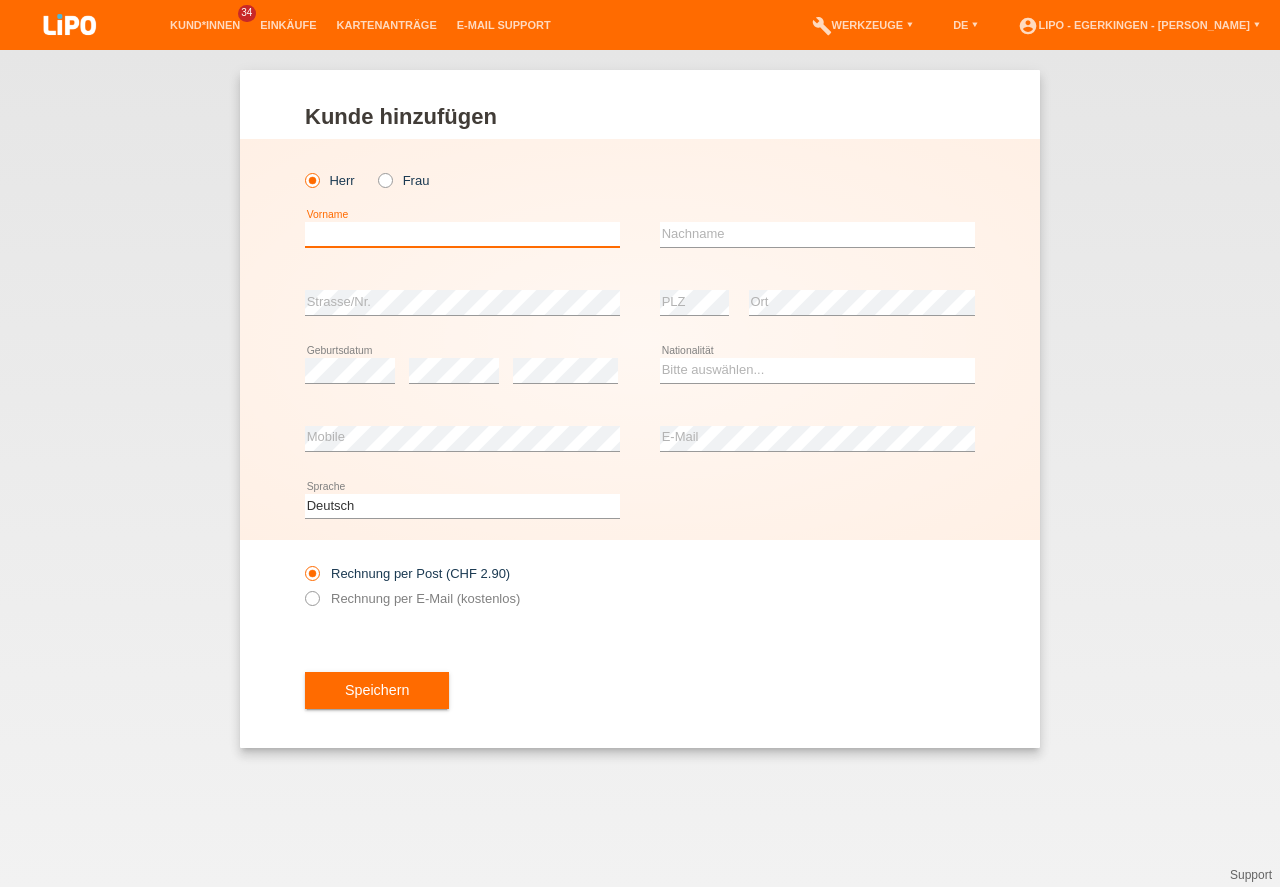 click at bounding box center (462, 234) 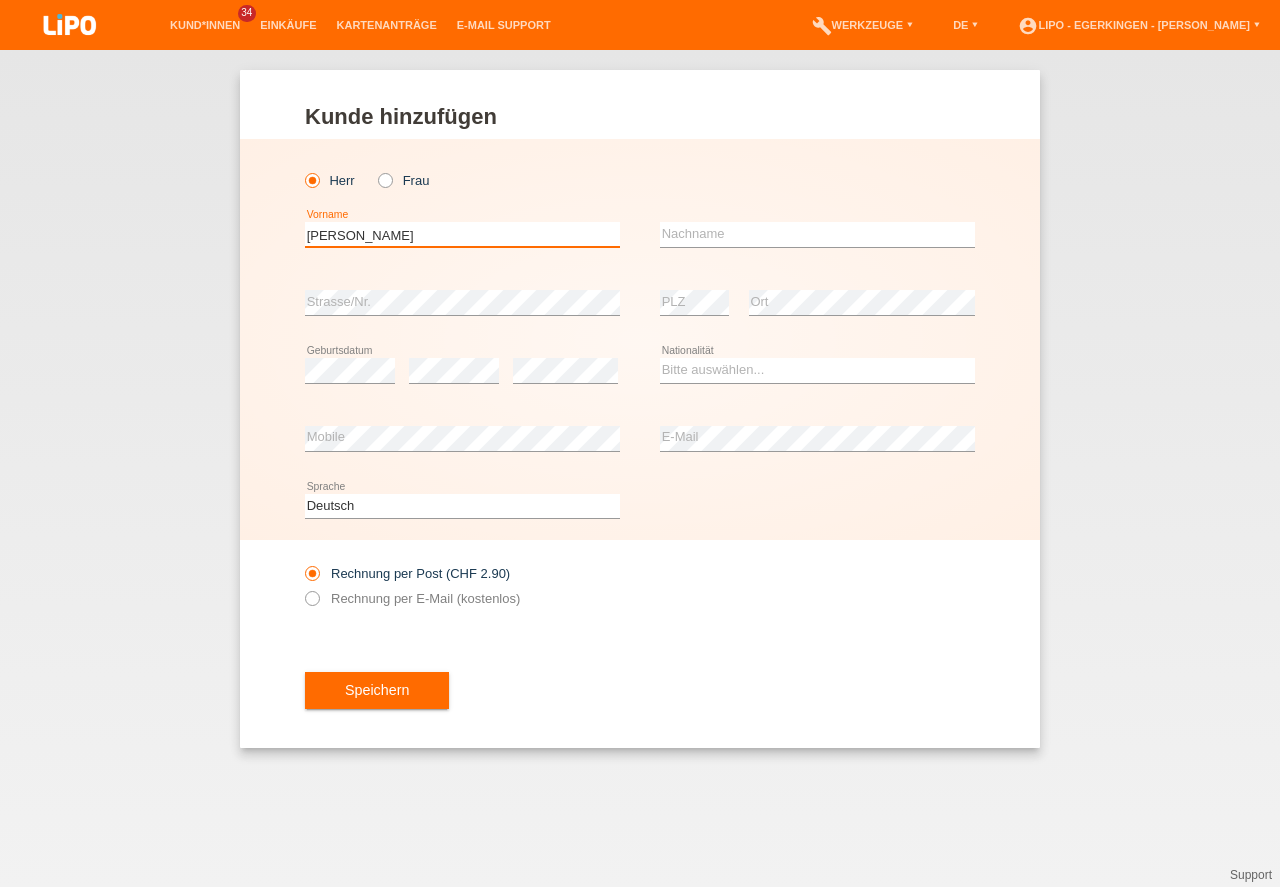 type on "[PERSON_NAME]" 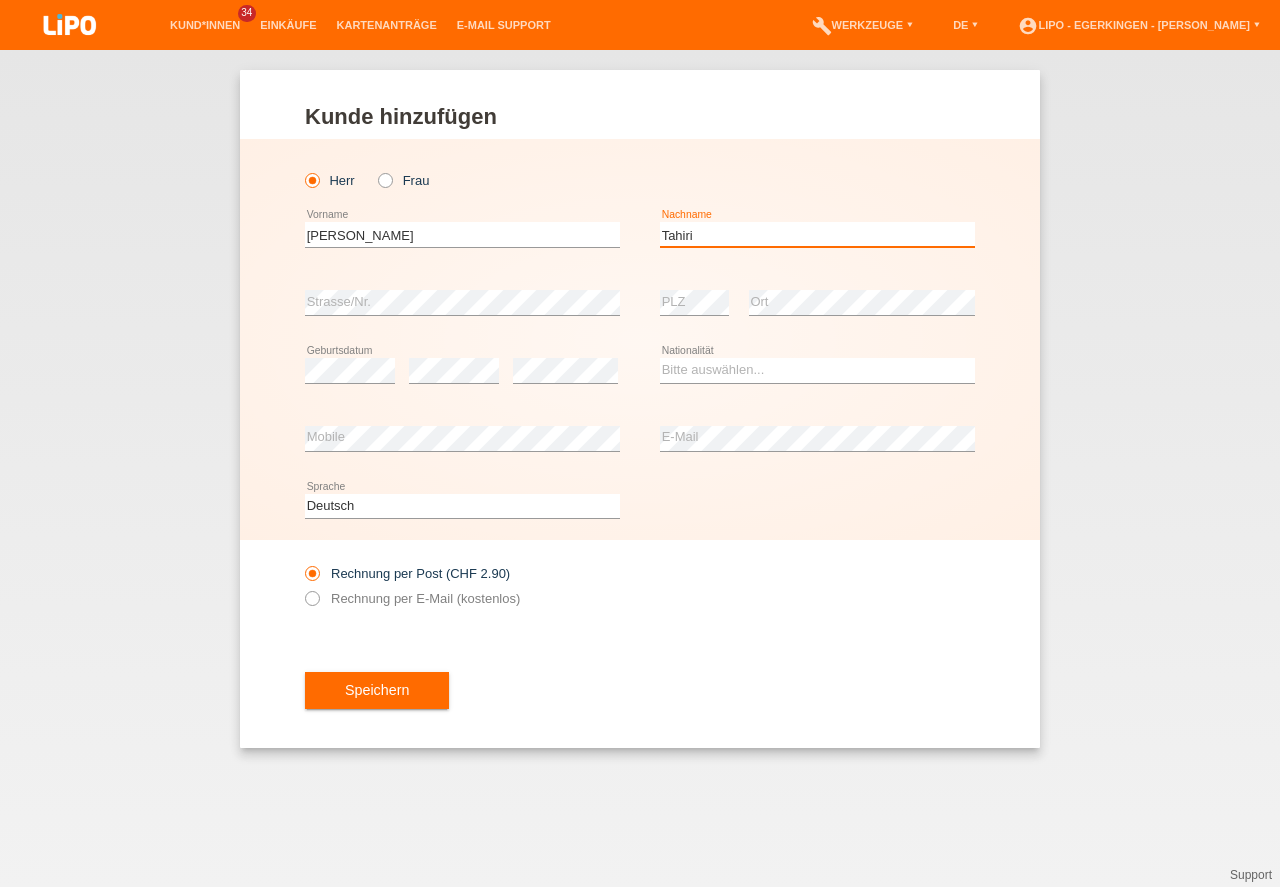 type on "Tahiri" 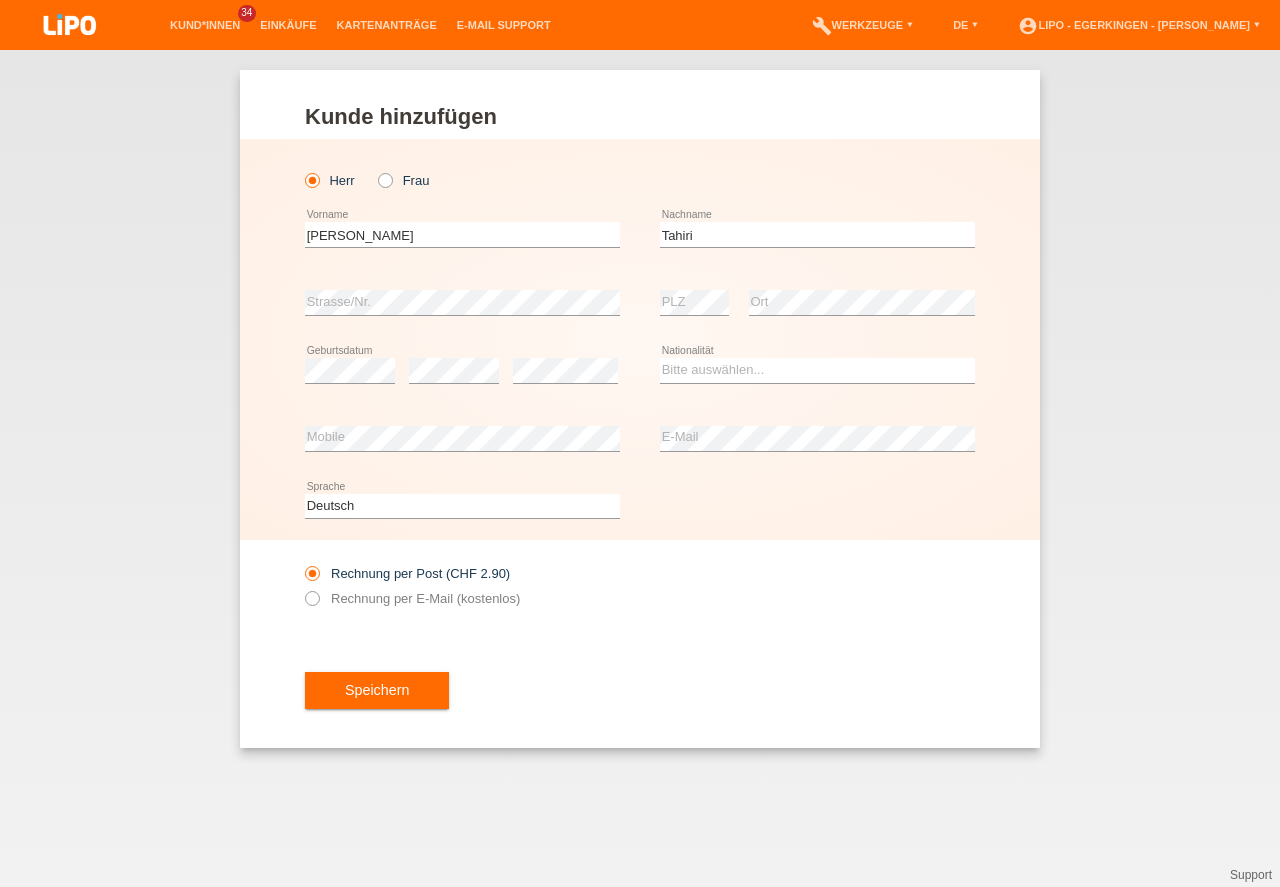 click on "error
Strasse/Nr." at bounding box center (462, 303) 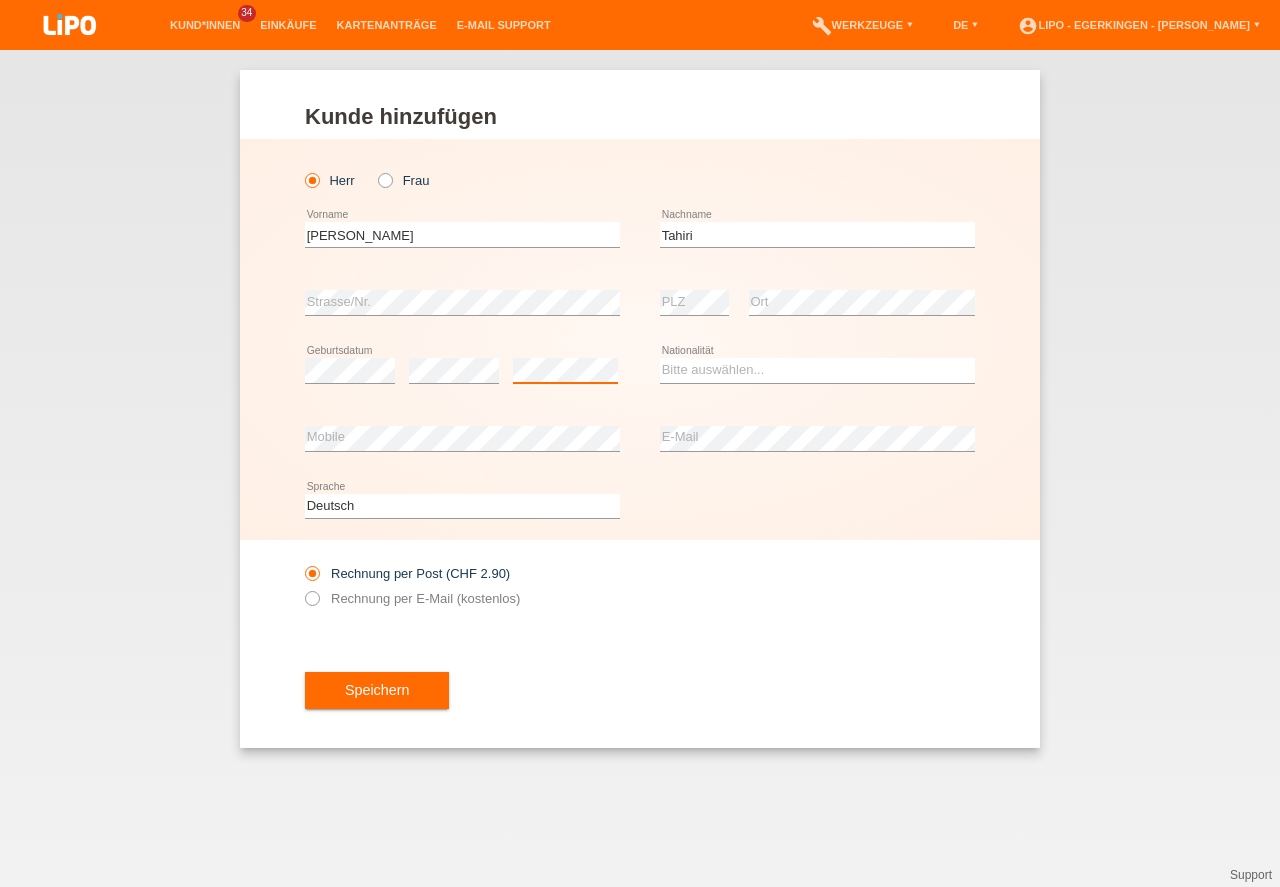 scroll, scrollTop: 0, scrollLeft: 0, axis: both 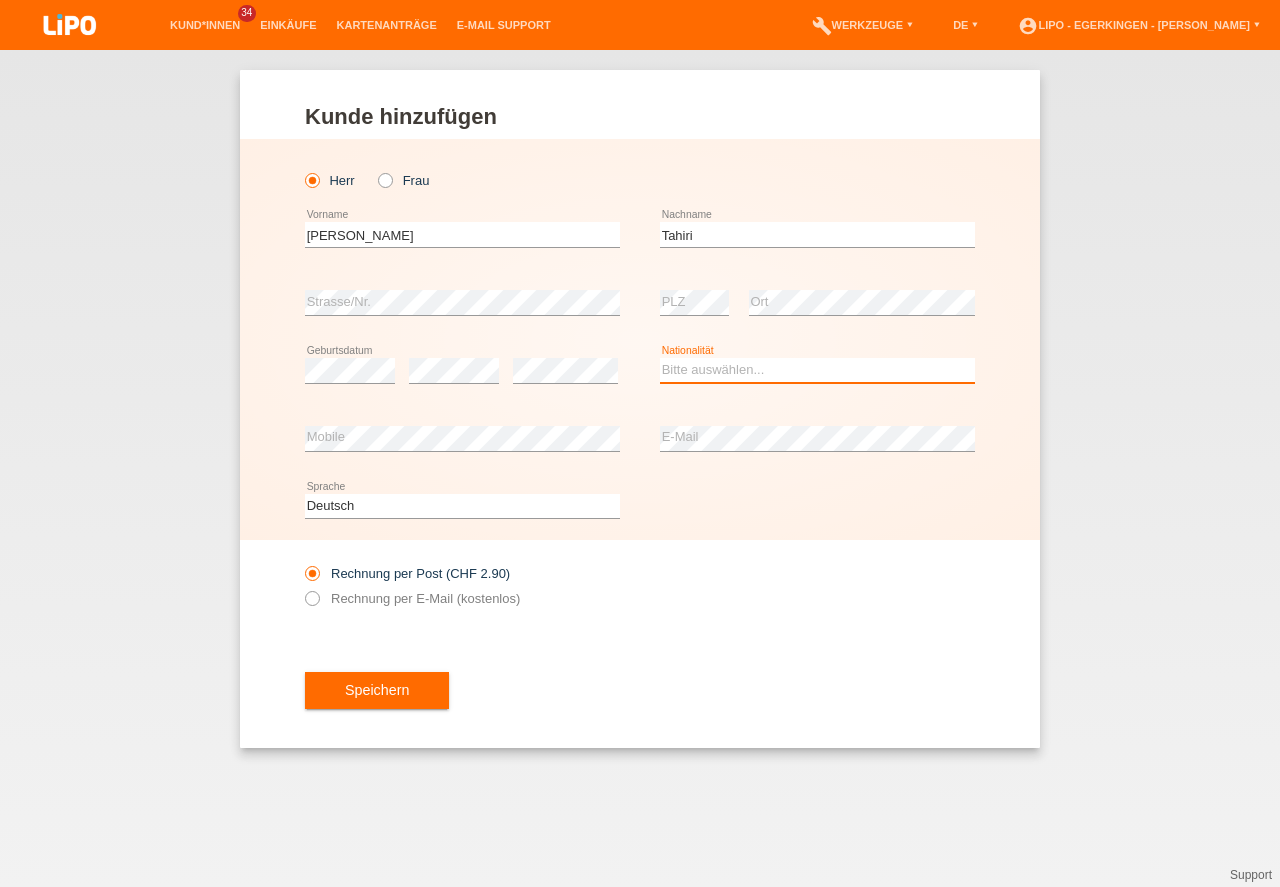 click on "Bitte auswählen...
Schweiz
Deutschland
Liechtenstein
Österreich
------------
Afghanistan
Ägypten
Åland
Albanien
Algerien" at bounding box center [817, 370] 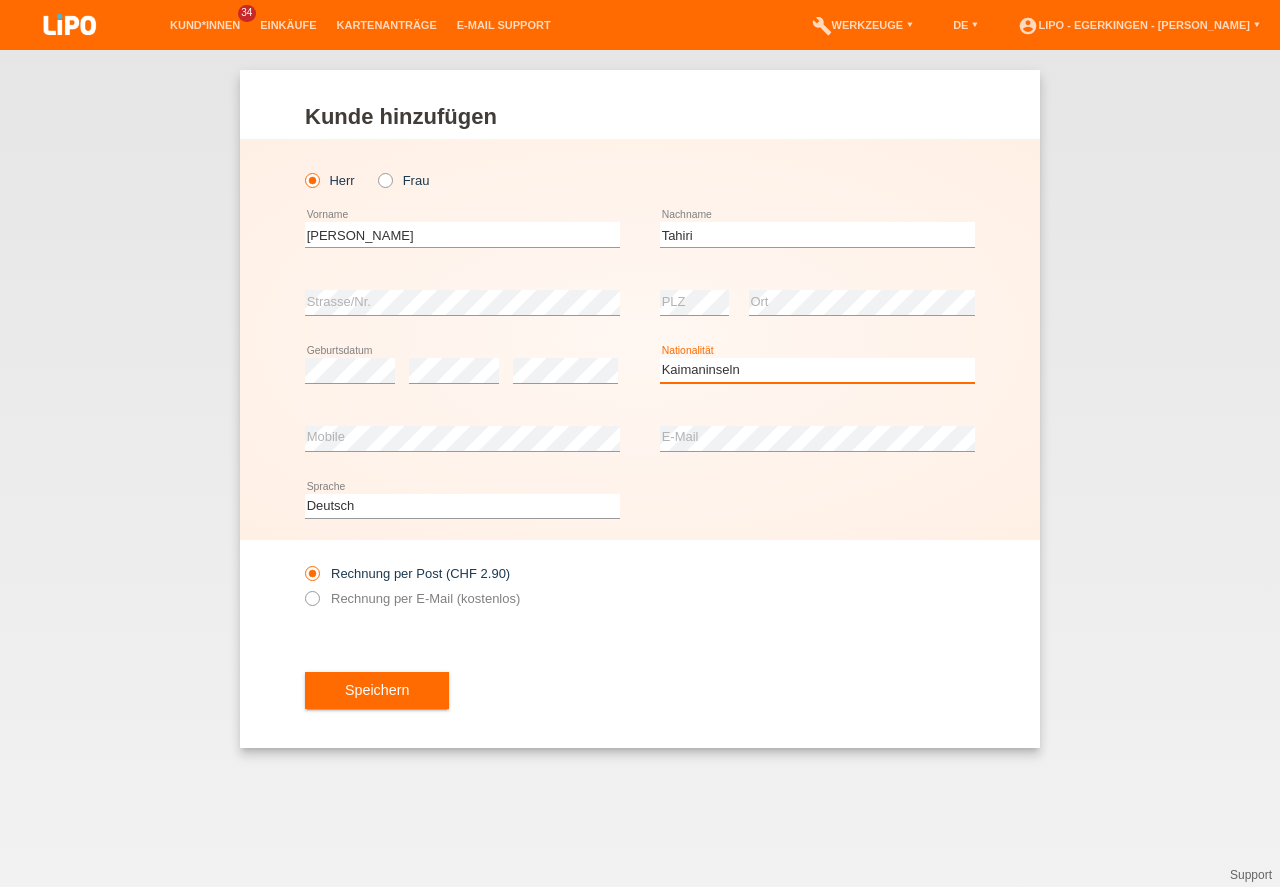 scroll, scrollTop: 0, scrollLeft: 0, axis: both 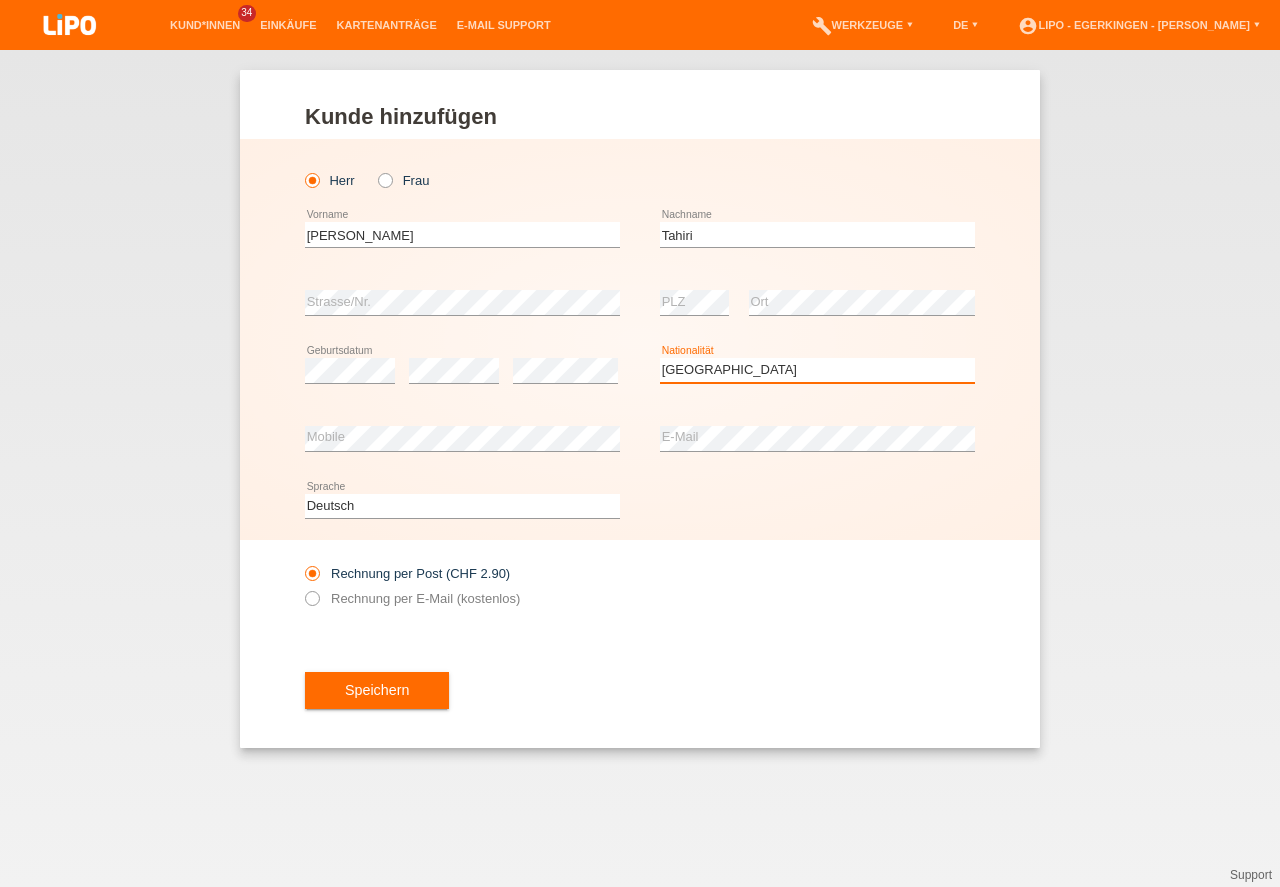 click on "Kosovo" at bounding box center [0, 0] 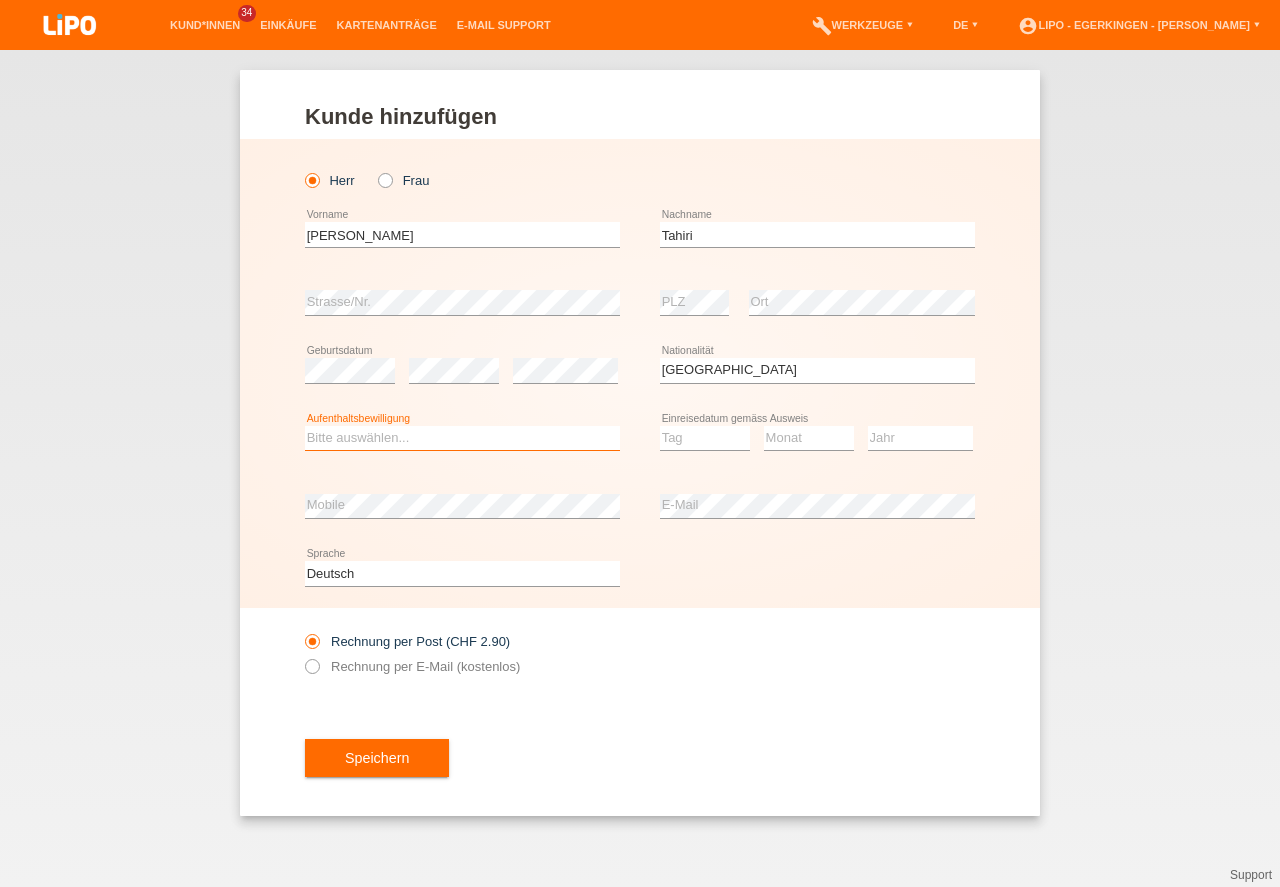click on "Bitte auswählen...
C
B
B - Flüchtlingsstatus
Andere" at bounding box center (462, 438) 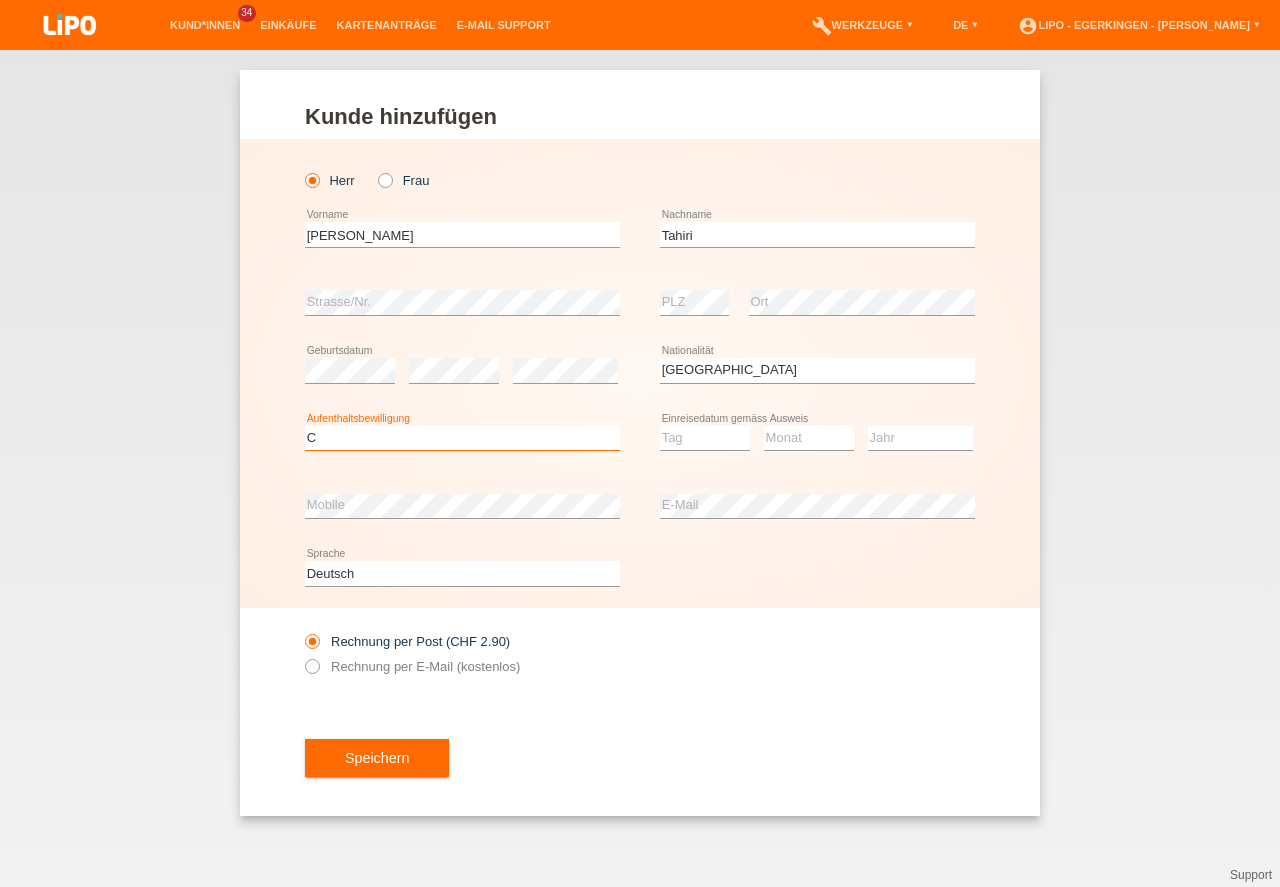 click on "C" at bounding box center (0, 0) 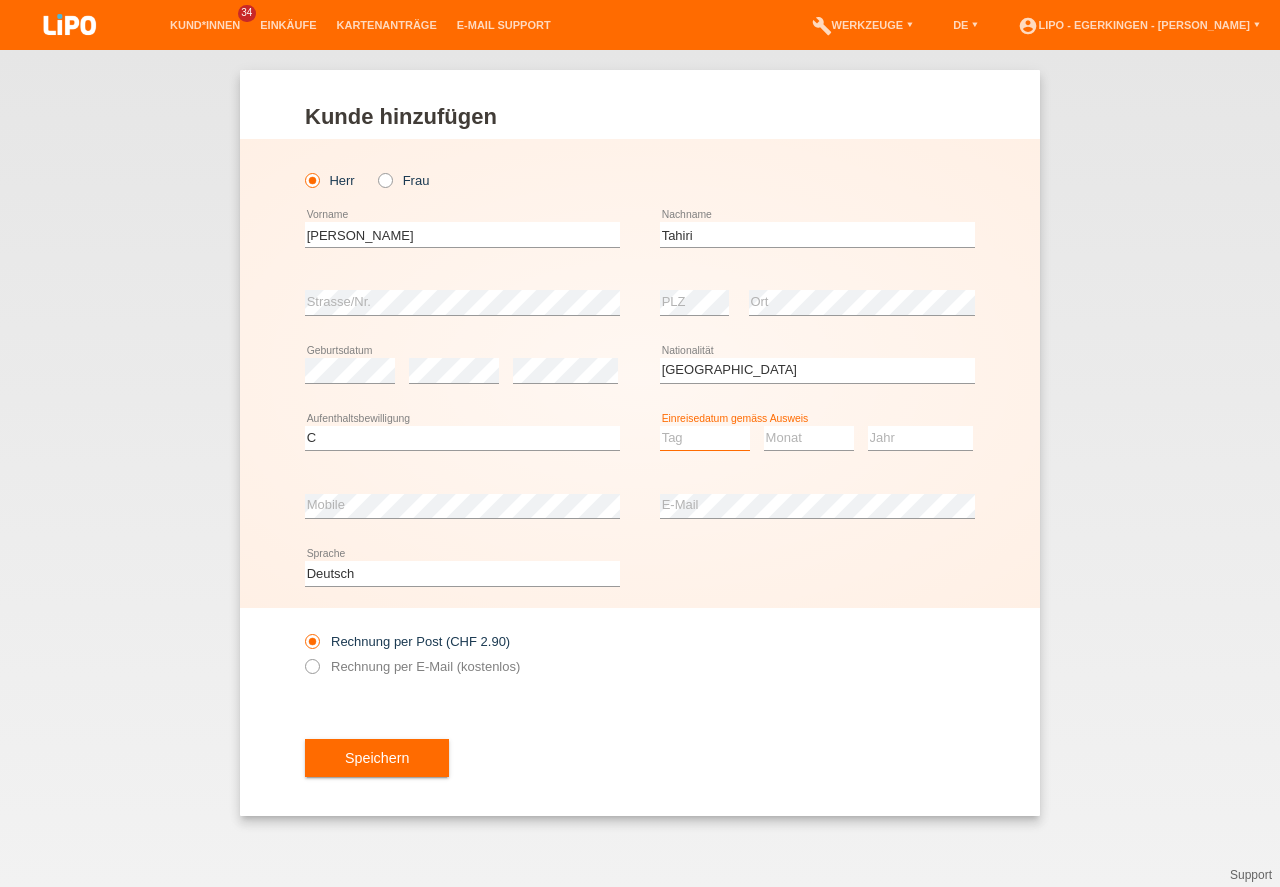 click on "Tag
01
02
03
04
05
06
07
08
09
10 11" at bounding box center [705, 438] 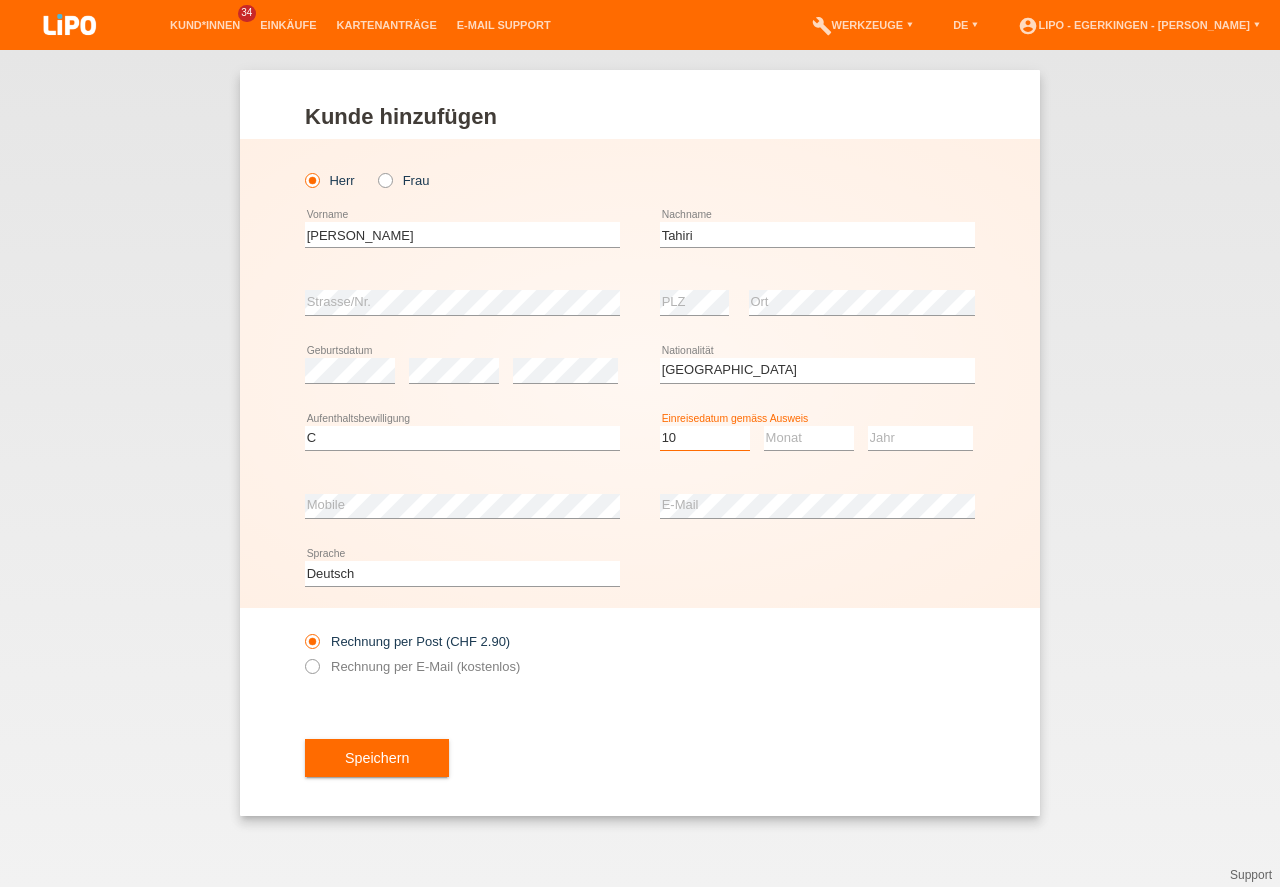 click on "10" at bounding box center [0, 0] 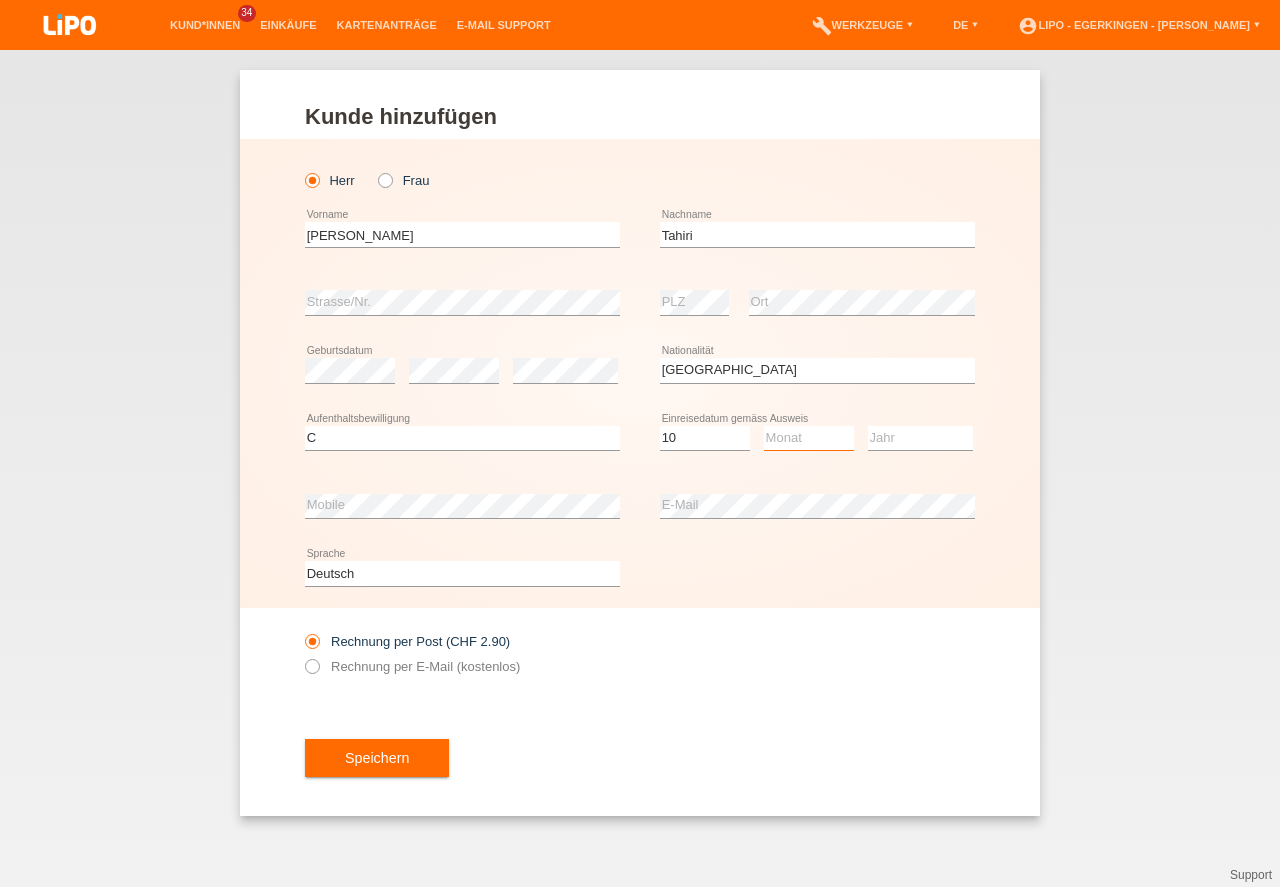 click on "Monat
01
02
03
04
05
06
07
08
09
10 11" at bounding box center [809, 438] 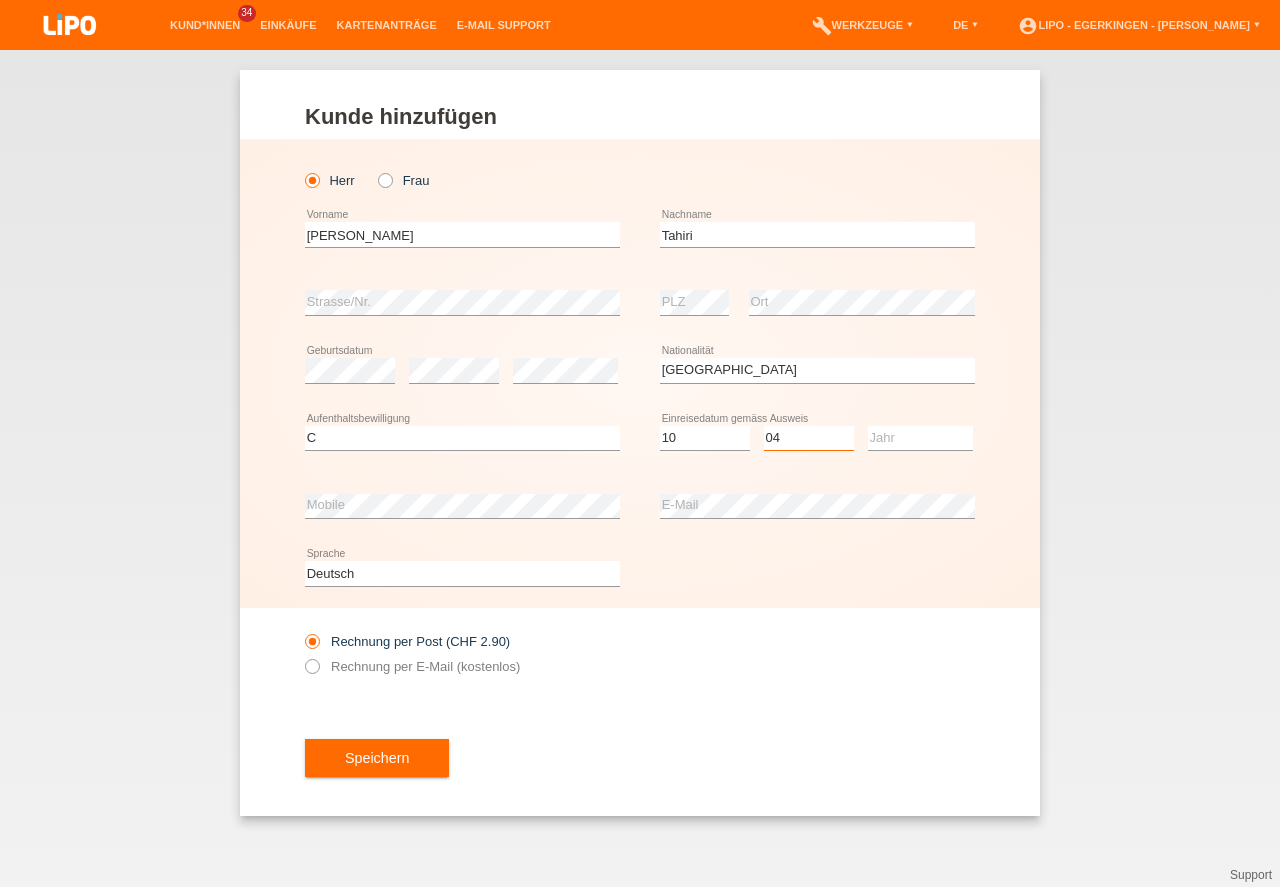 click on "04" at bounding box center (0, 0) 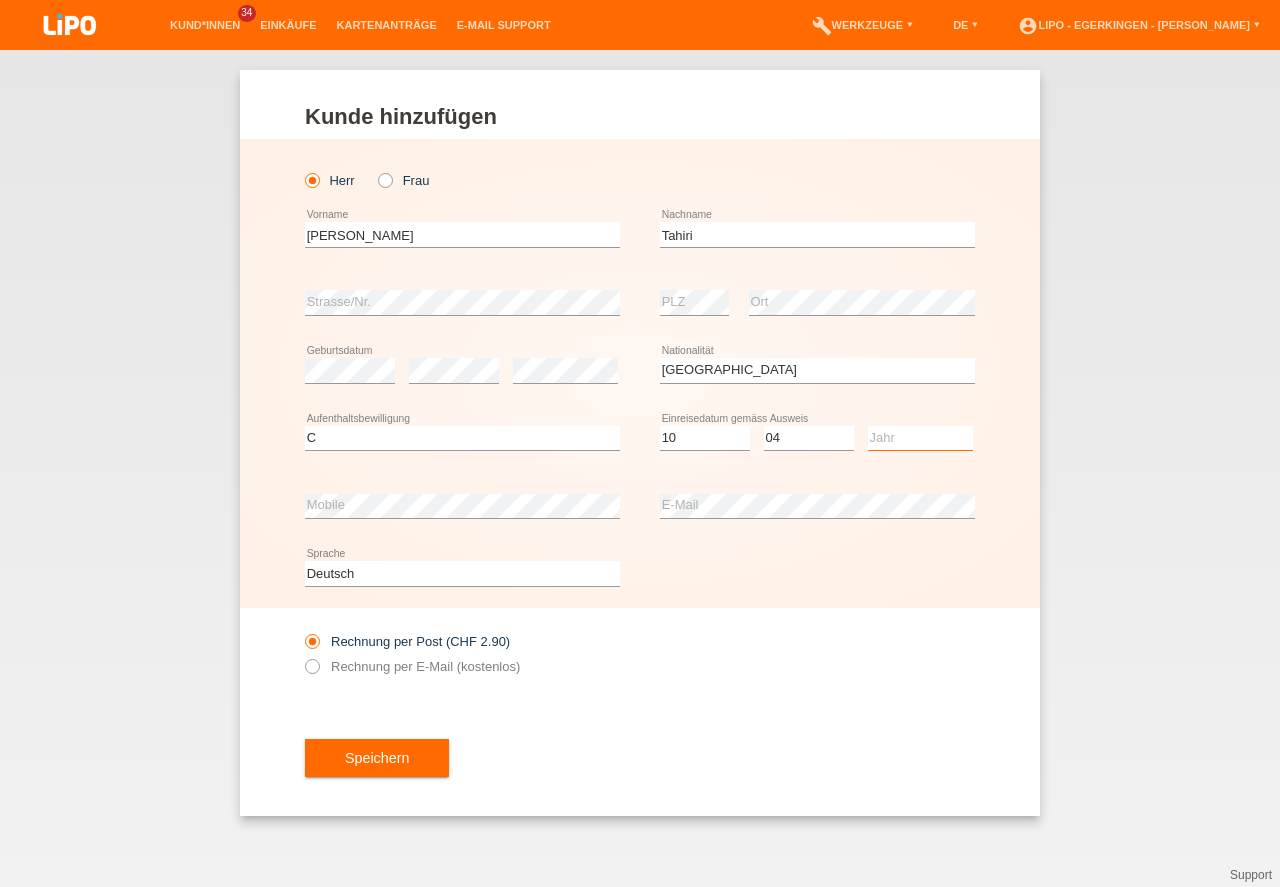 click on "Jahr
2025
2024
2023
2022
2021
2020
2019
2018
2017 2016 2015 2014 2013 2012 2011 2010 2009 2008 2007 2006 2005 2004 2003 2002 2001" at bounding box center [920, 438] 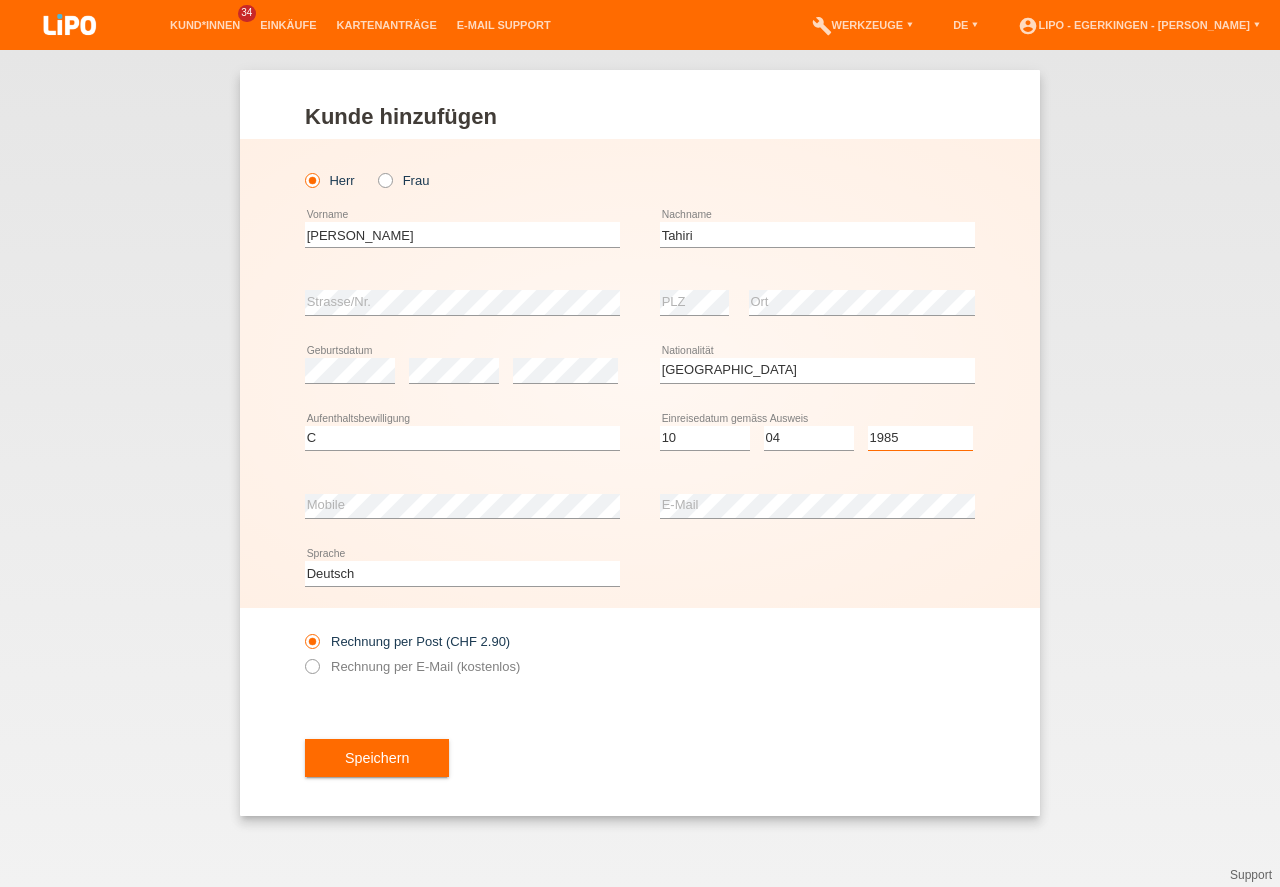 click on "1985" at bounding box center (0, 0) 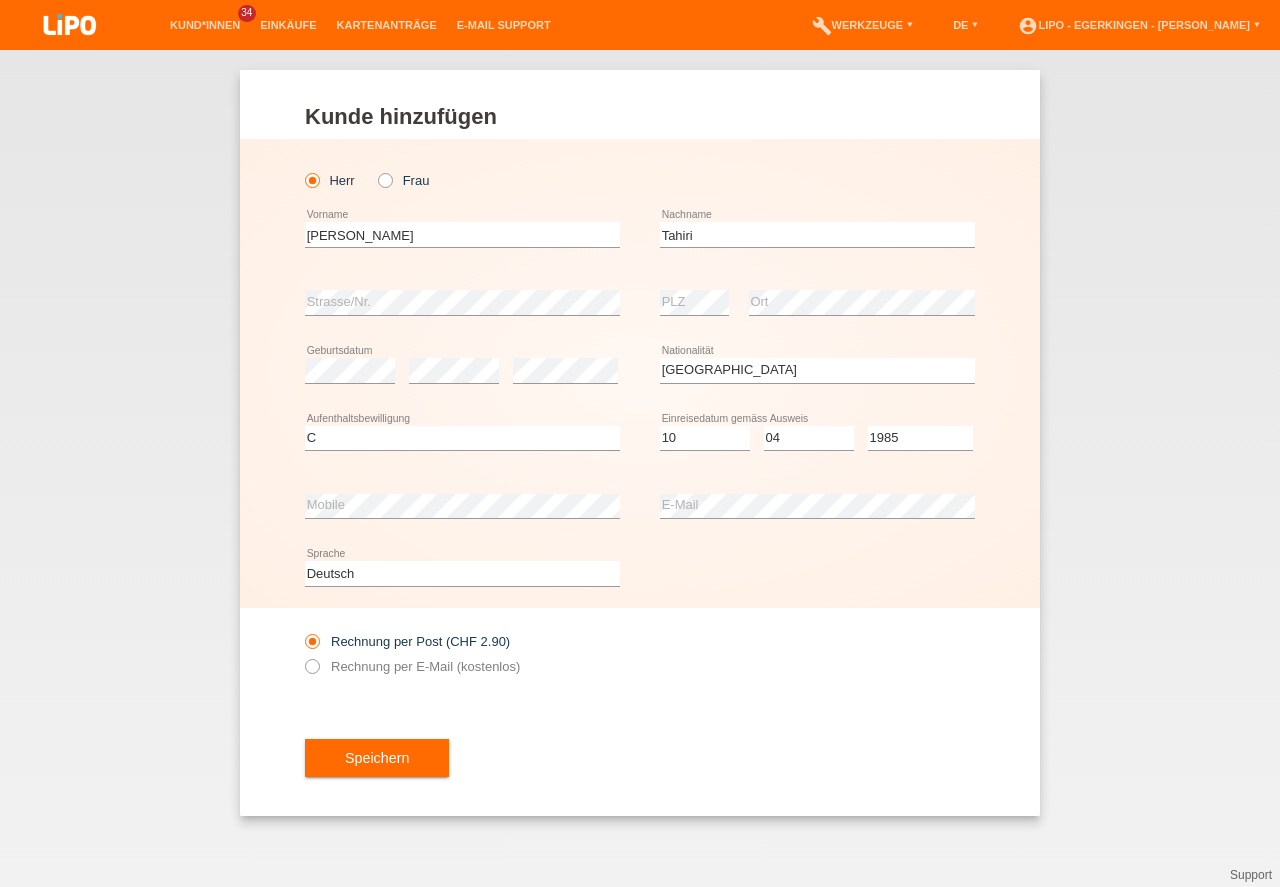 click on "Kund*in hinzufügen
Kunde hinzufügen
Kundin hinzufügen
Herr
Frau
Bujar error Vorname C" at bounding box center [640, 468] 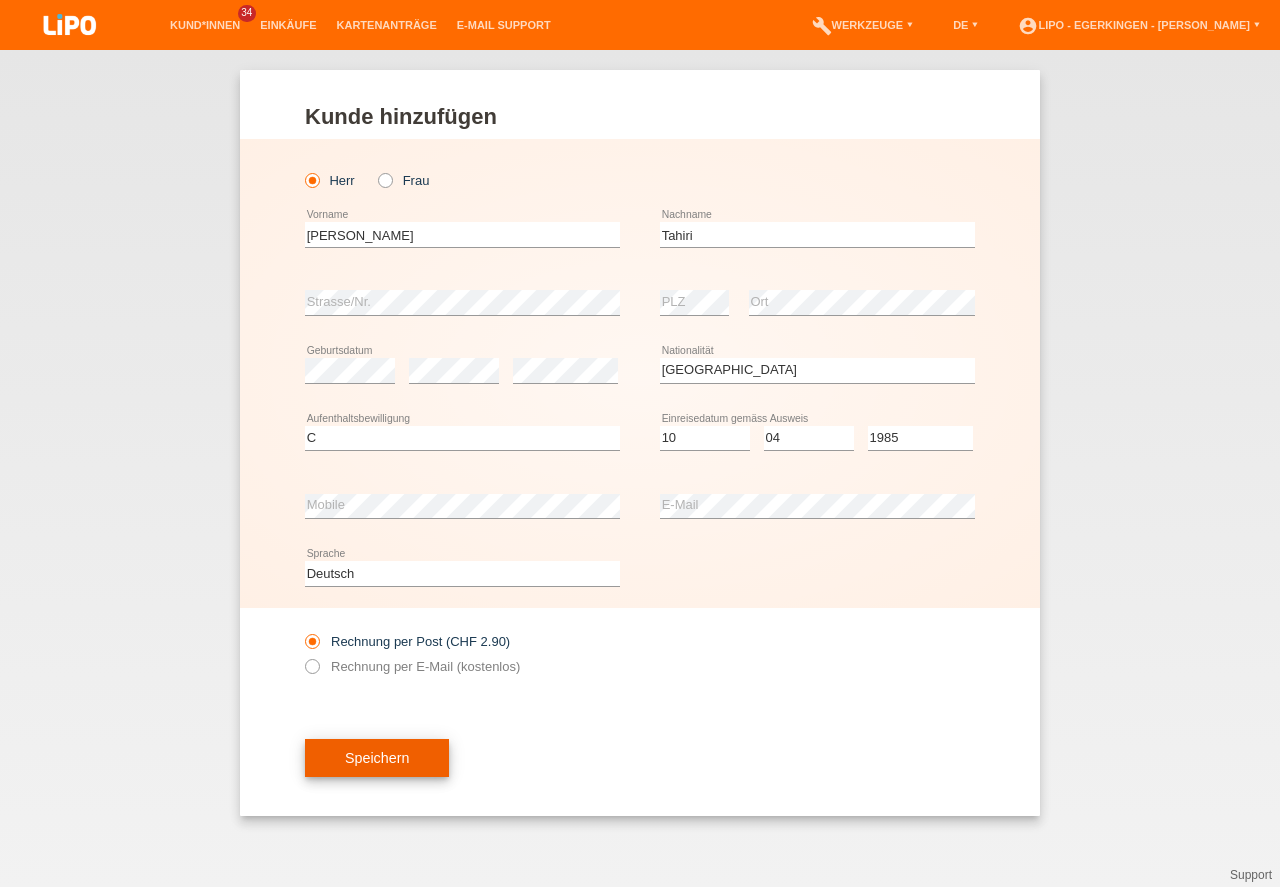 click on "Speichern" at bounding box center [377, 758] 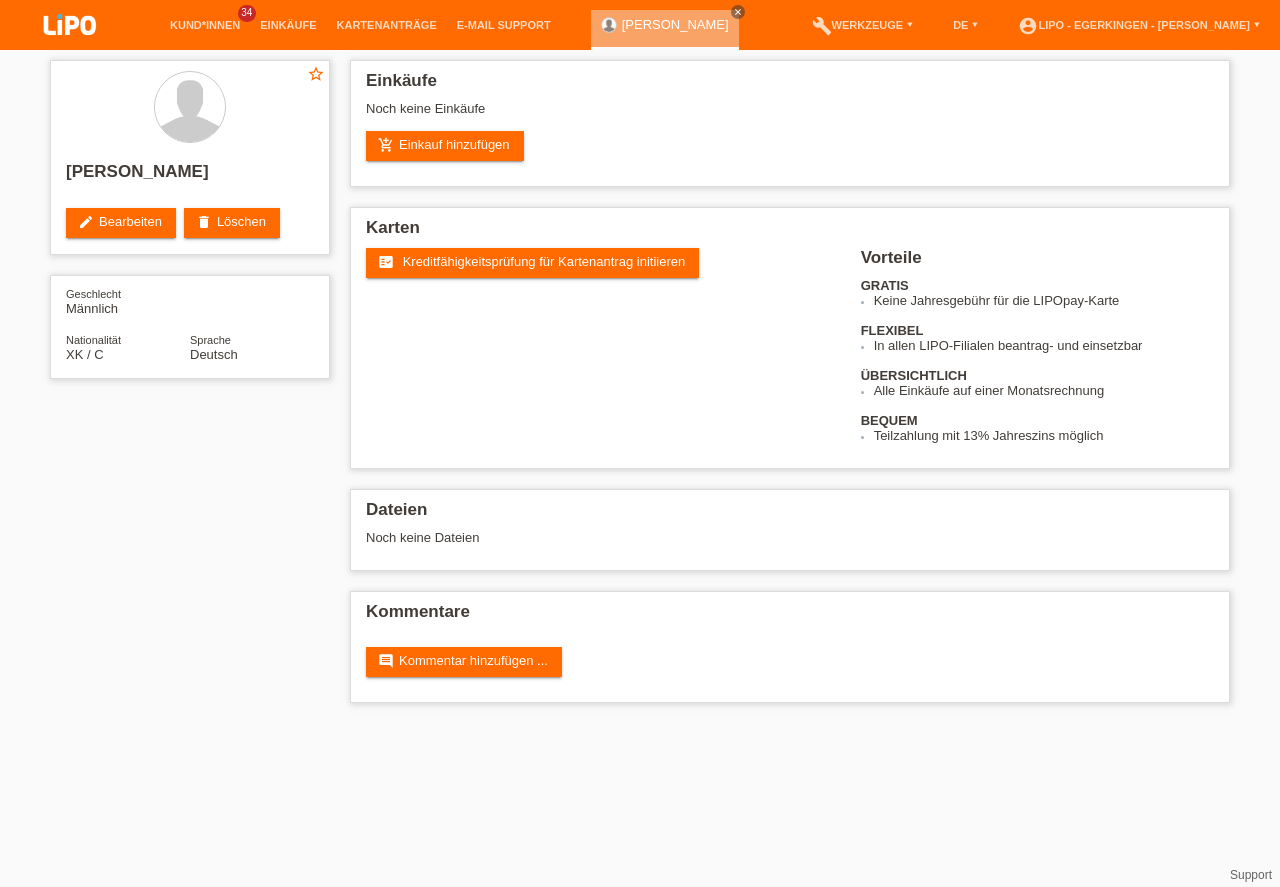 scroll, scrollTop: 0, scrollLeft: 0, axis: both 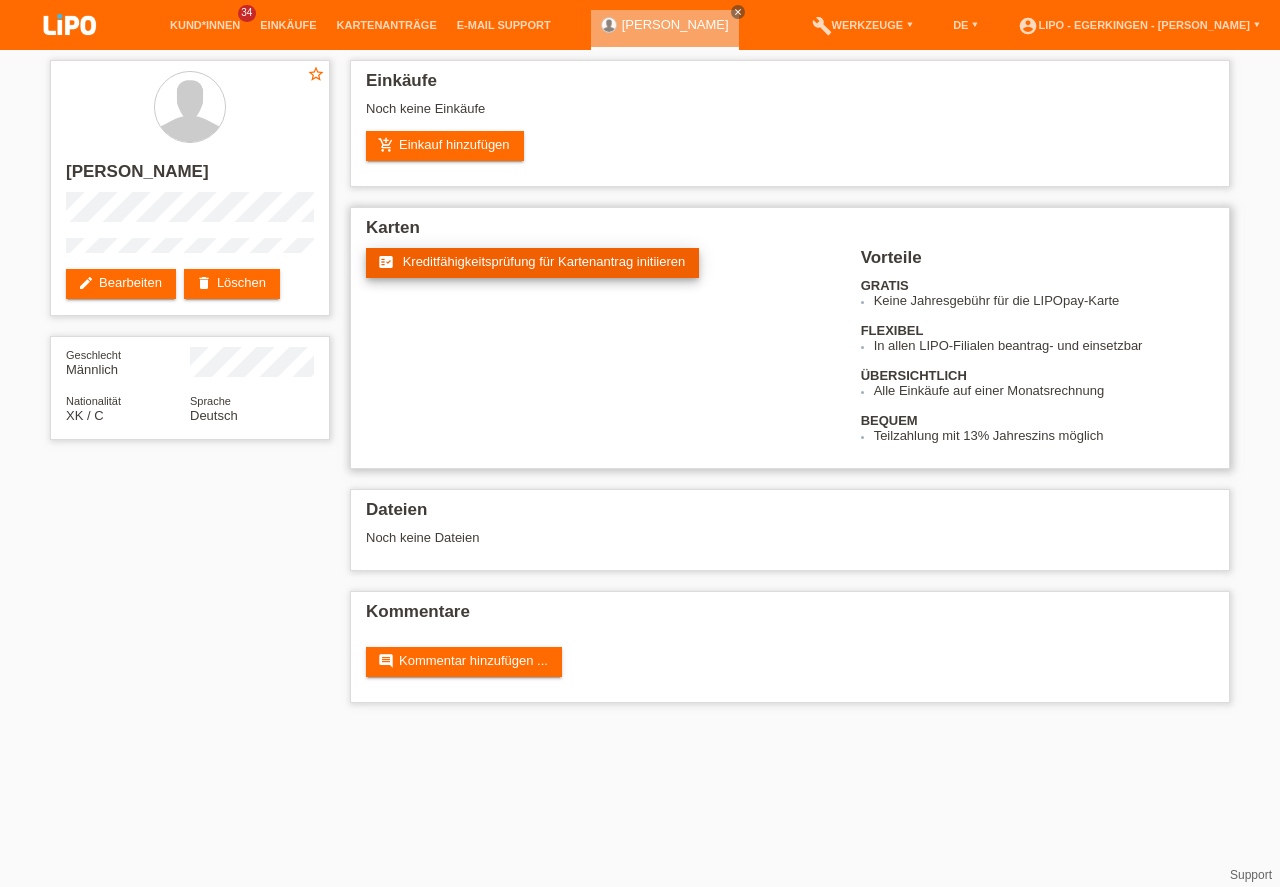 click on "fact_check
Kreditfähigkeitsprüfung für Kartenantrag initiieren" at bounding box center [532, 263] 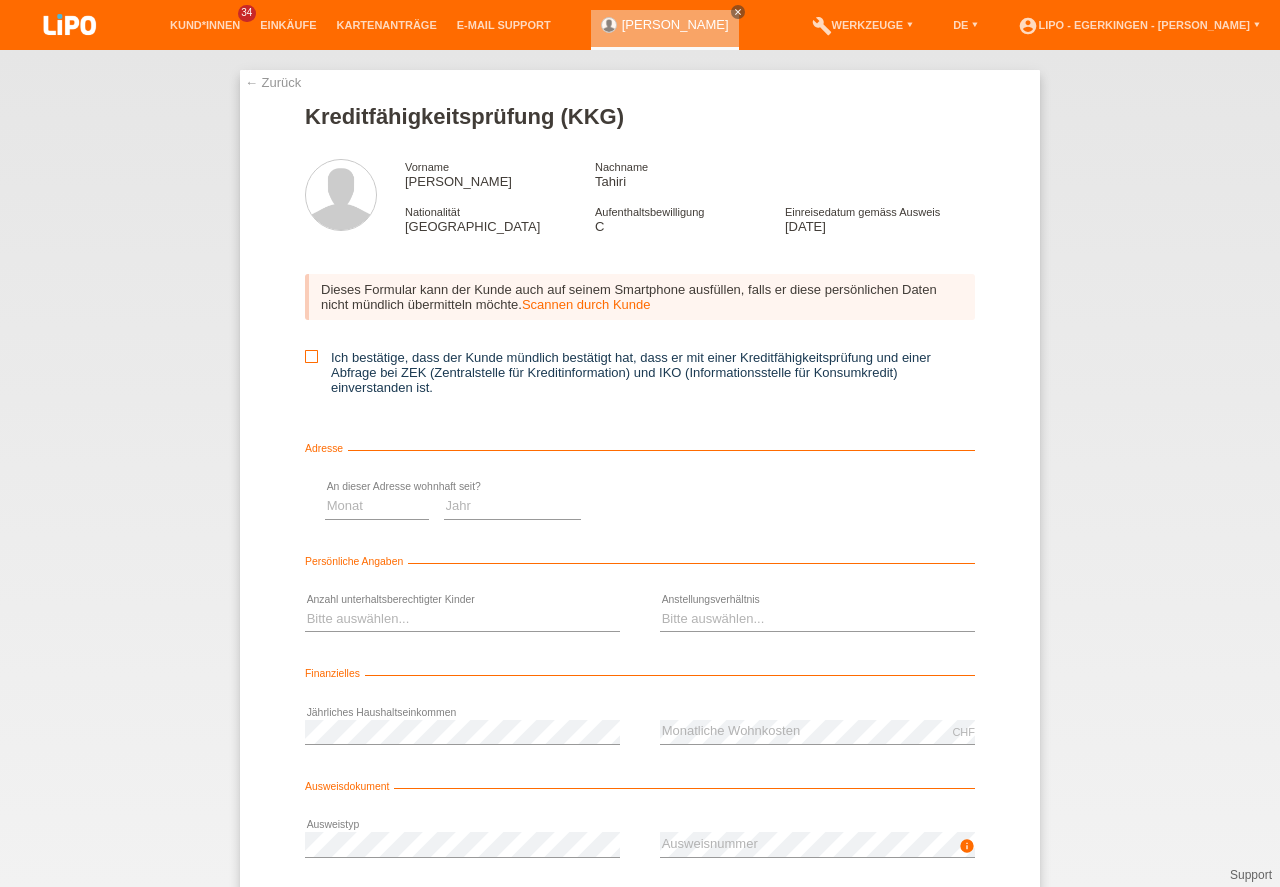 scroll, scrollTop: 0, scrollLeft: 0, axis: both 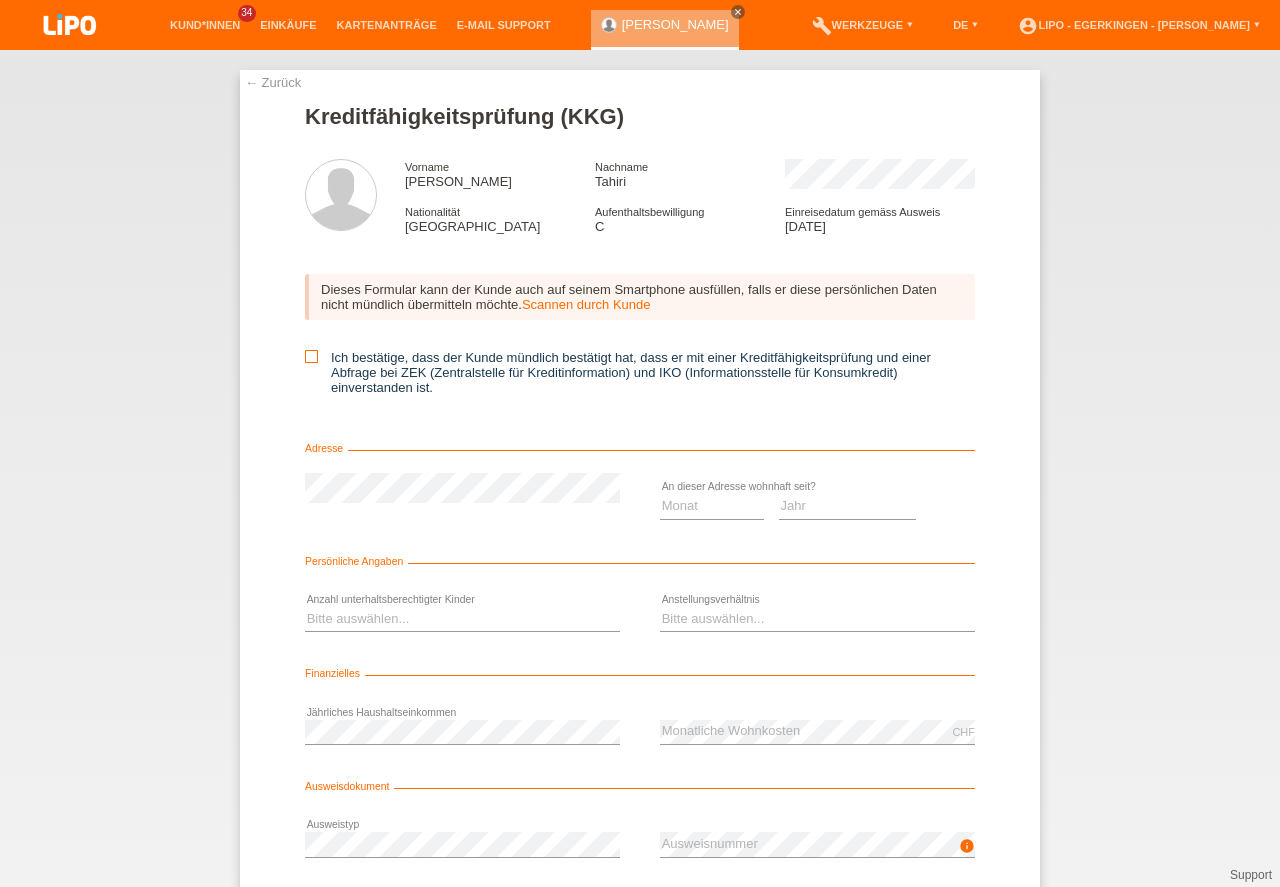 click at bounding box center (311, 356) 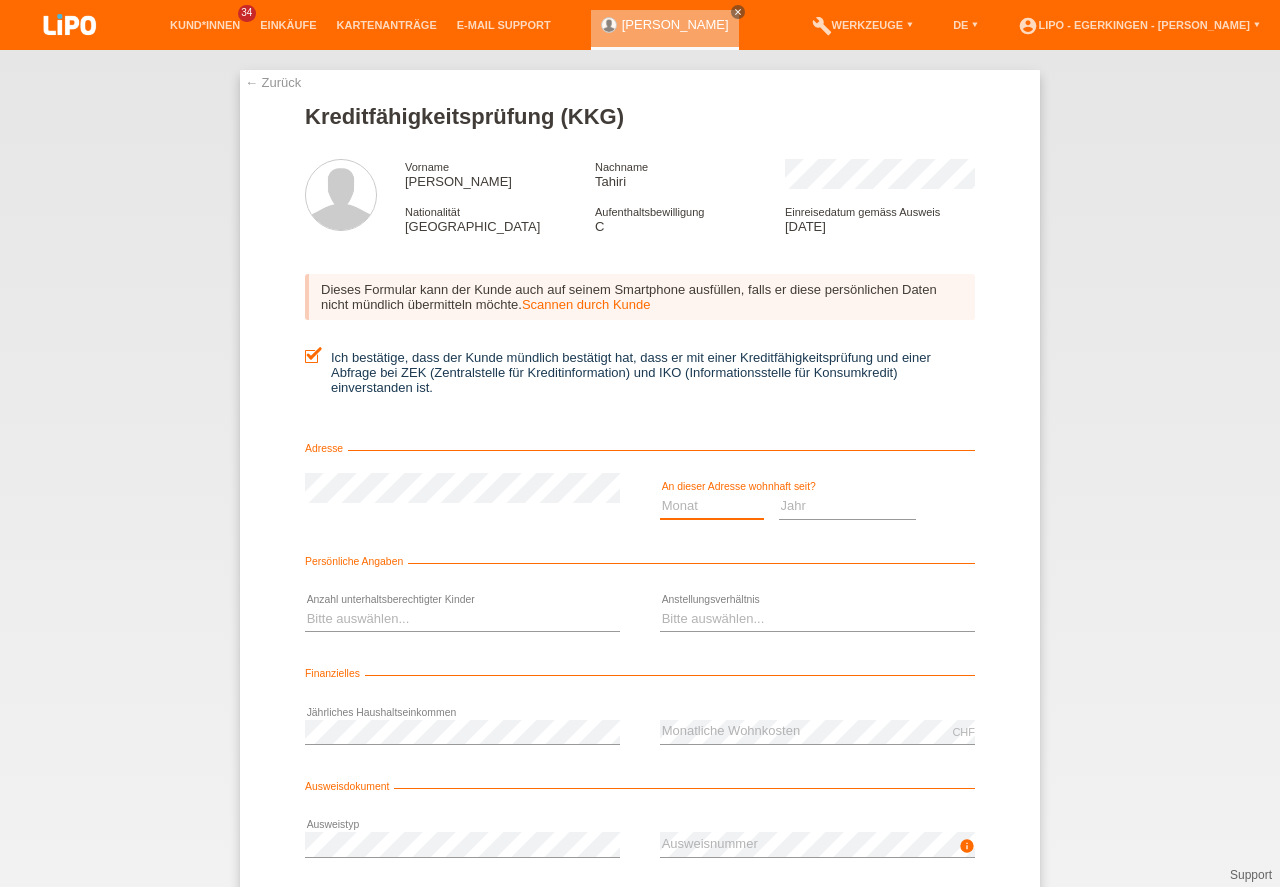 click on "Monat
01
02
03
04
05
06
07
08
09
10" at bounding box center (712, 506) 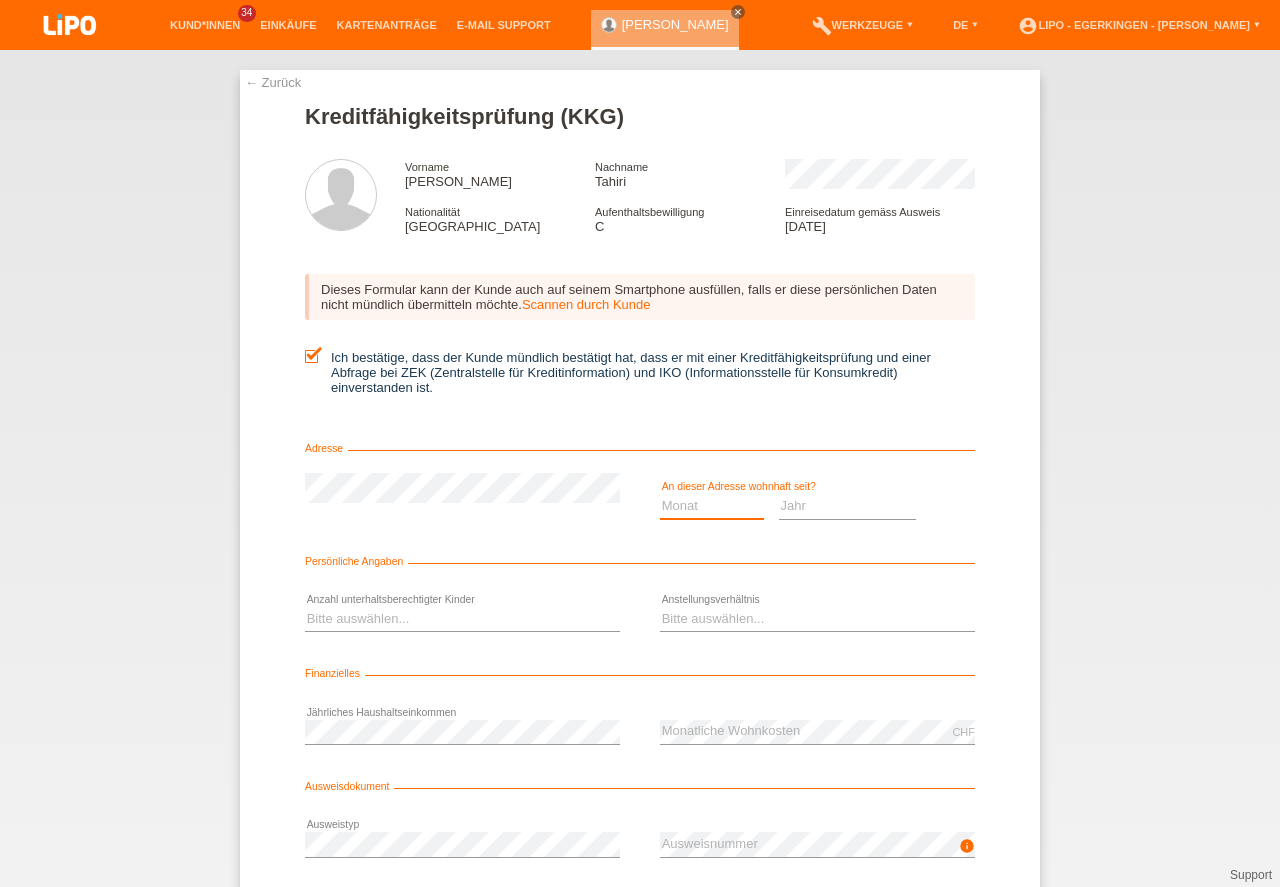 select on "04" 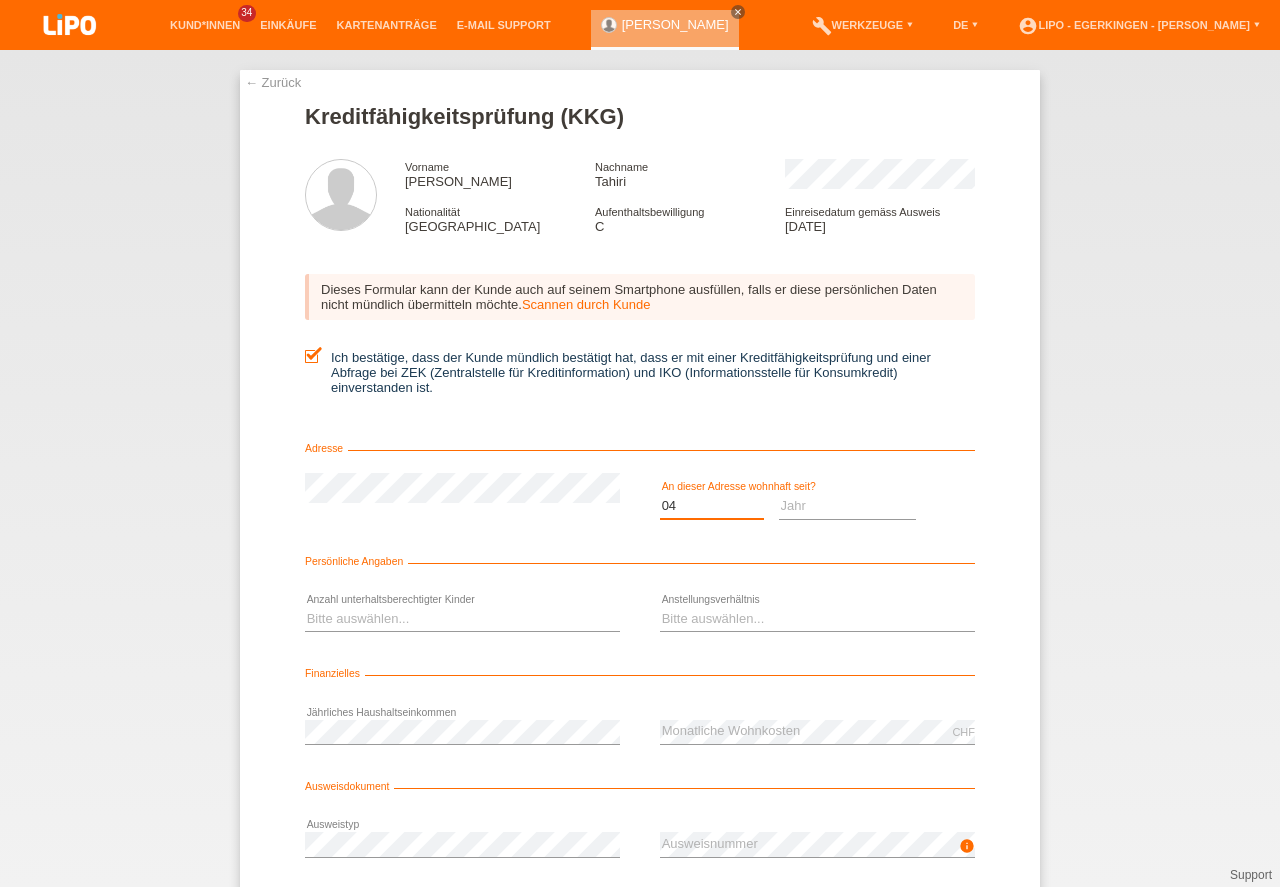 click on "04" at bounding box center (0, 0) 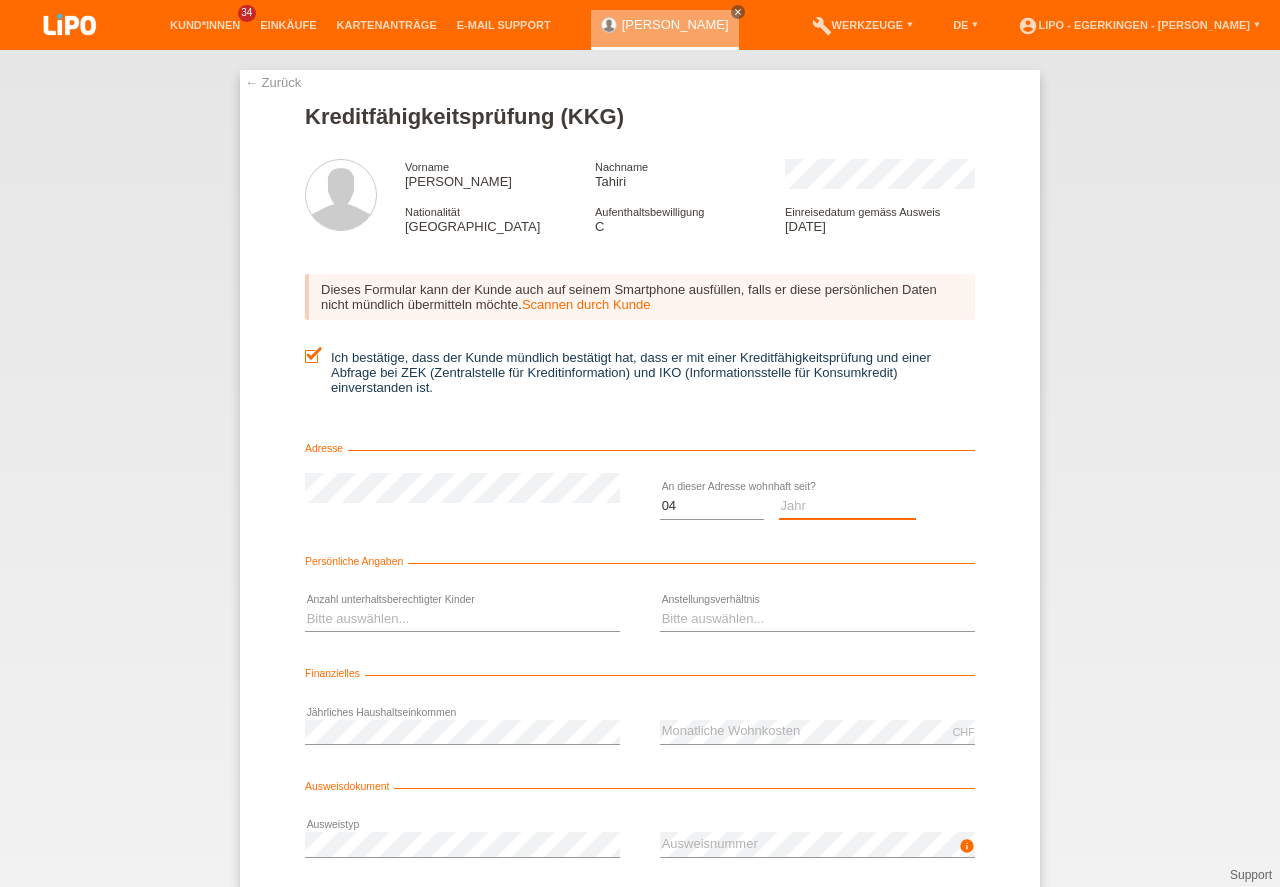 click on "Jahr
2025
2024
2023
2022
2021
2020
2019
2018
2017
2016 2015 2014 2013 2012 2011 2010 2009 2008 2007 2006 2005 2004 2003" at bounding box center [848, 506] 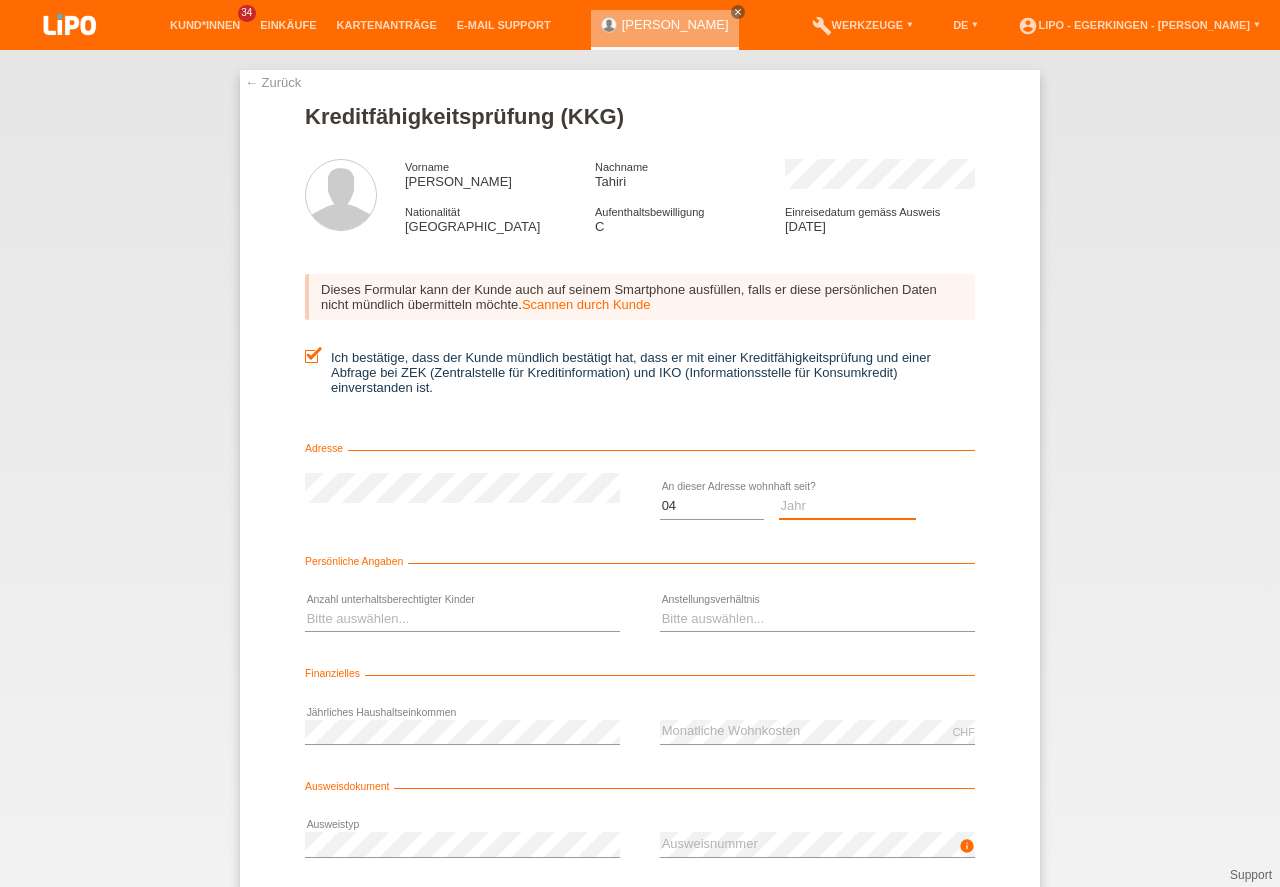 drag, startPoint x: 810, startPoint y: 702, endPoint x: 796, endPoint y: 687, distance: 20.518284 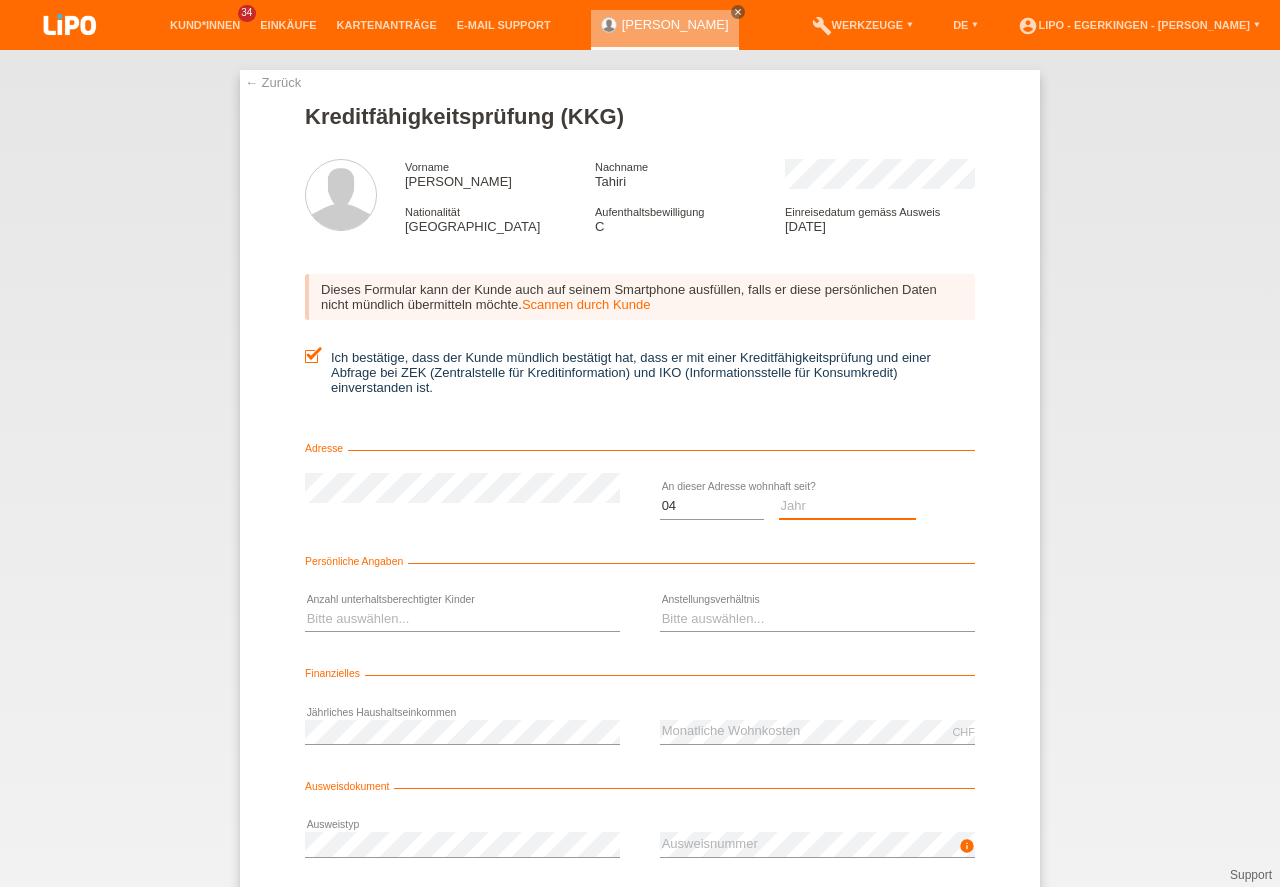 select on "2016" 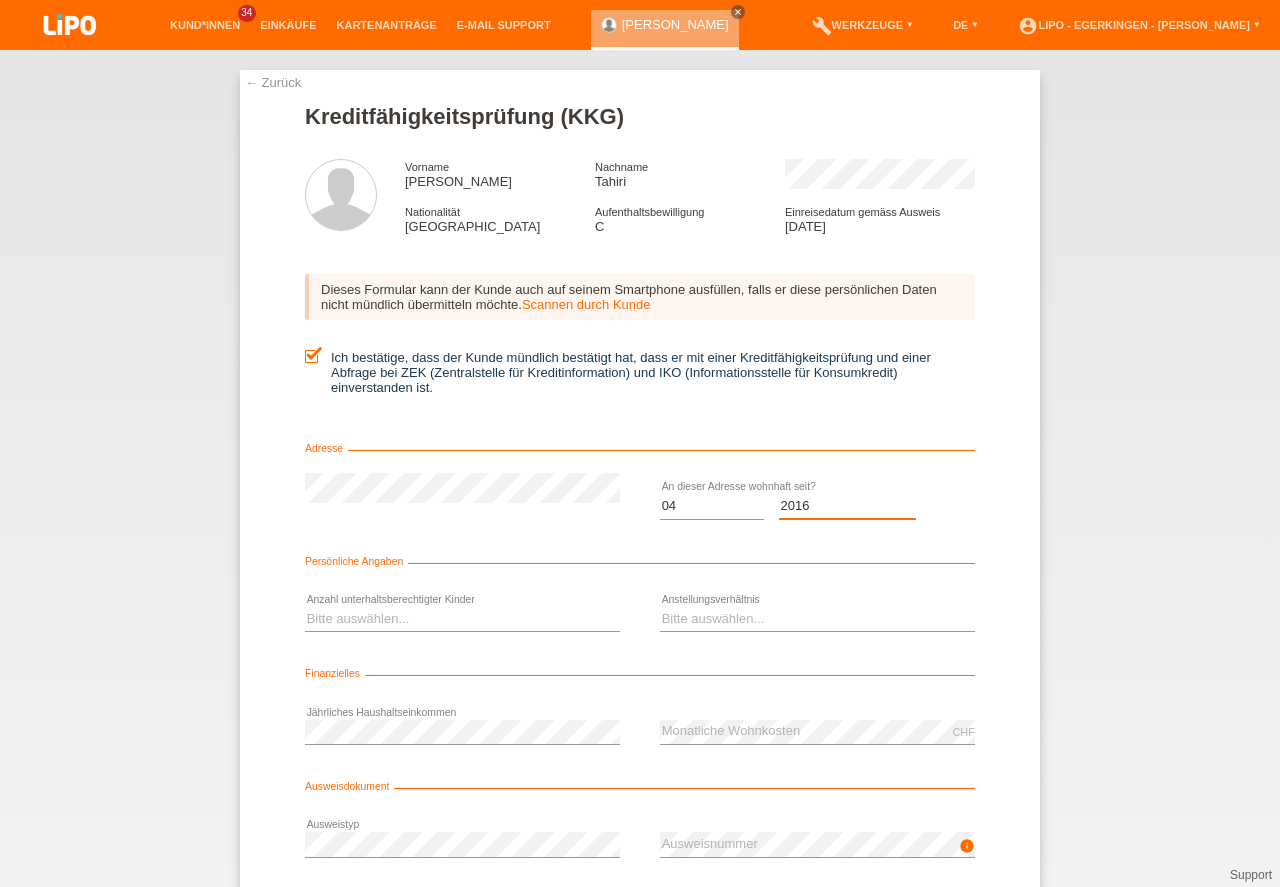 click on "2016" at bounding box center (0, 0) 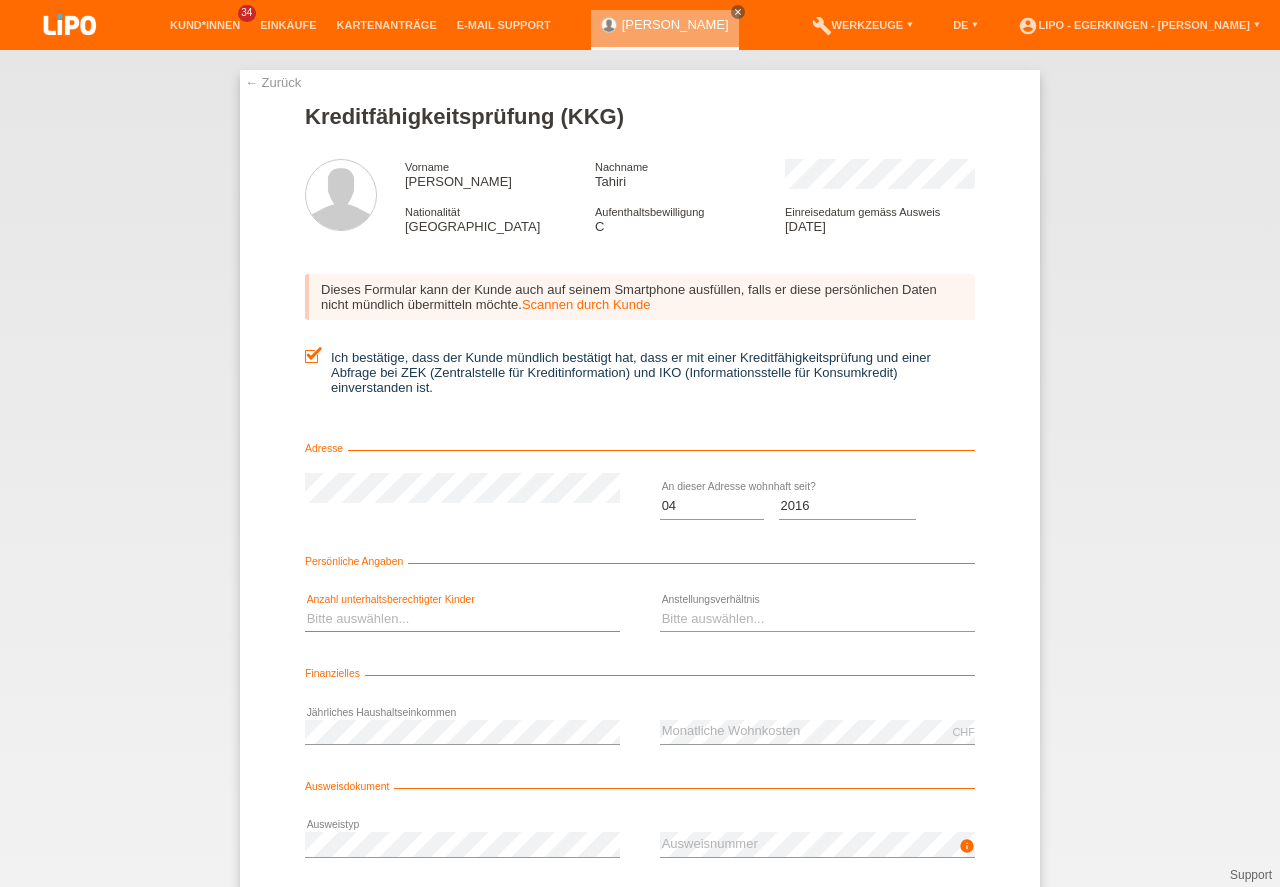 click on "Bitte auswählen...
0
1
2
3
4
5
6
7
8
9" at bounding box center [462, 619] 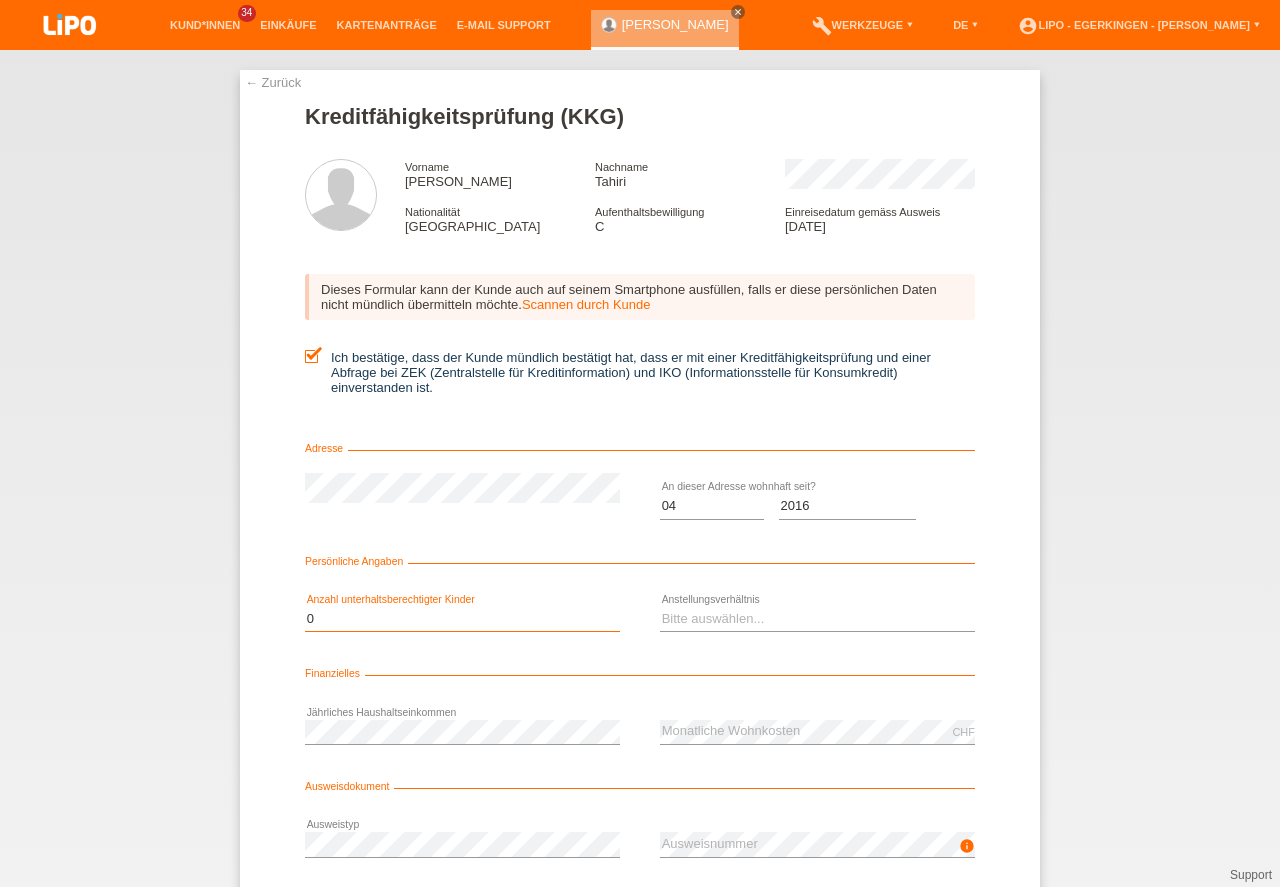 click on "0" at bounding box center [0, 0] 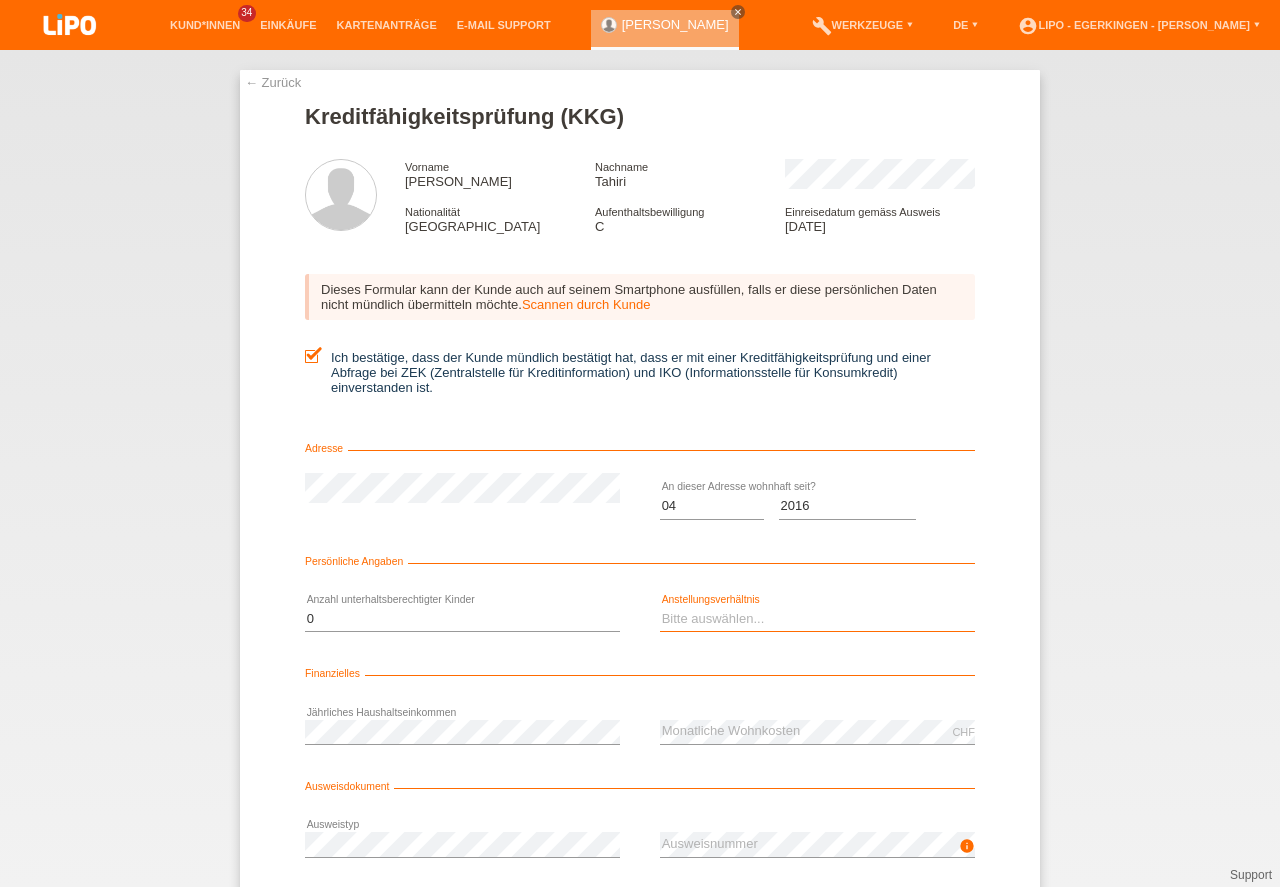 click on "Bitte auswählen...
Unbefristet
Befristet
Lehrling/Student
Pensioniert
Nicht arbeitstätig
Hausfrau/-mann
Selbständig" at bounding box center (817, 619) 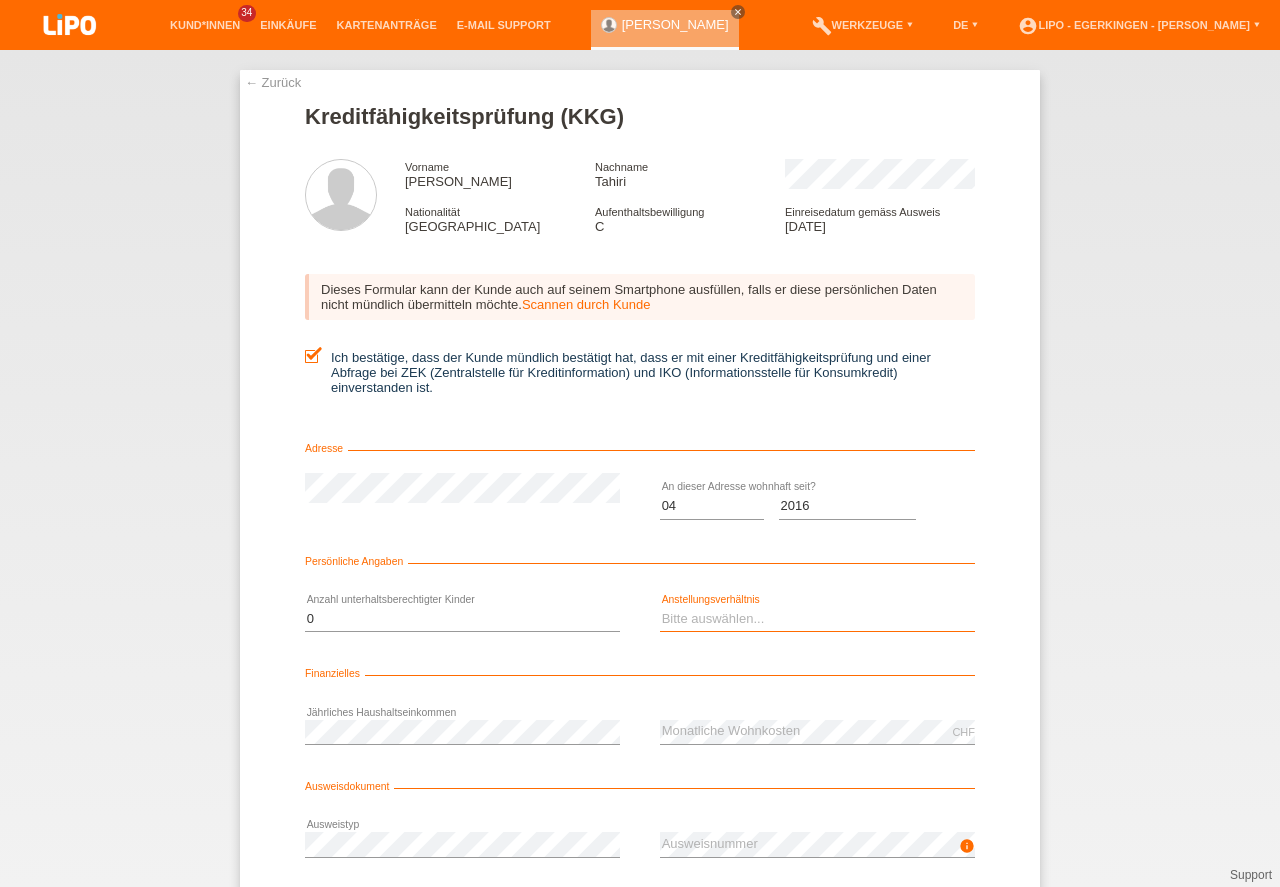 click on "Bitte auswählen..." at bounding box center (0, 0) 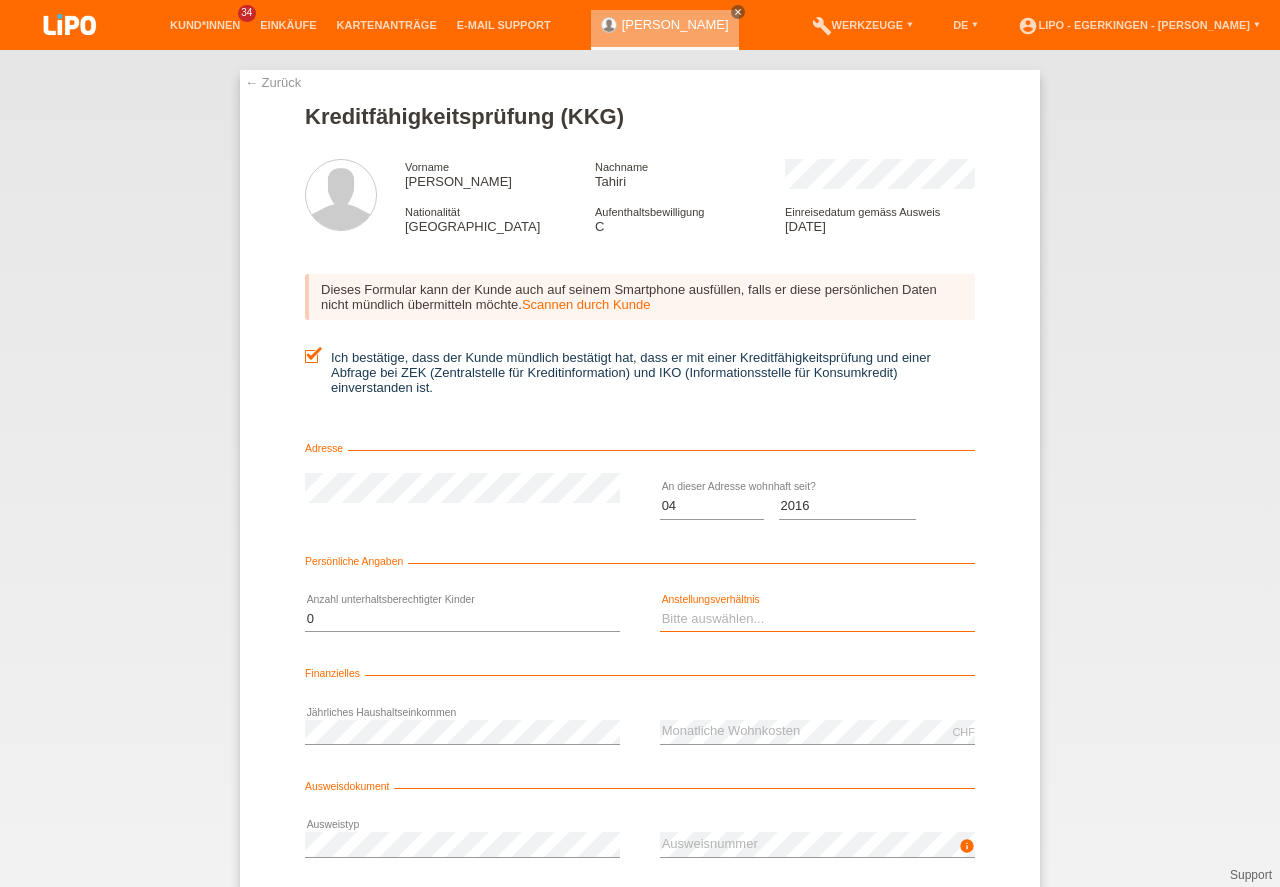 select on "UNLIMITED" 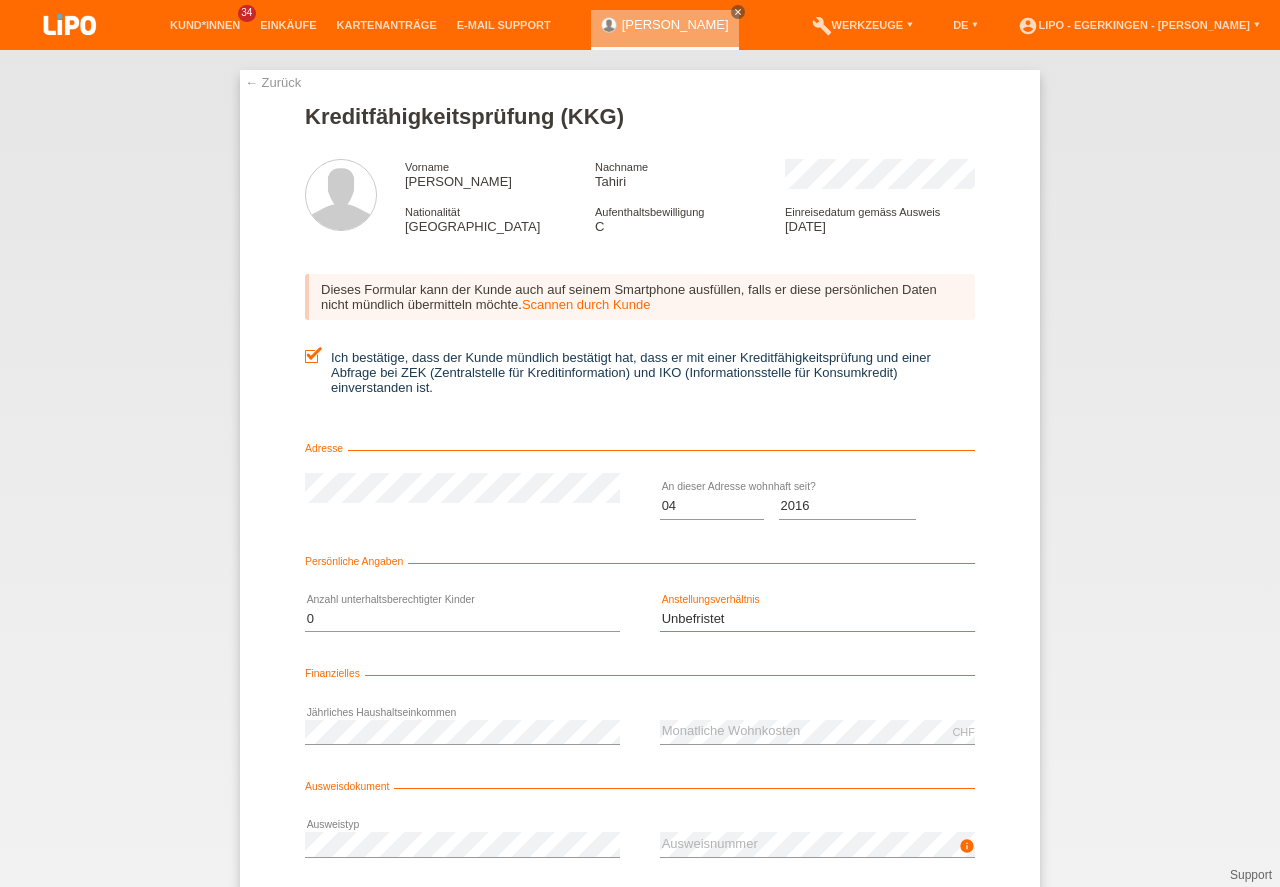 click on "Unbefristet" at bounding box center [0, 0] 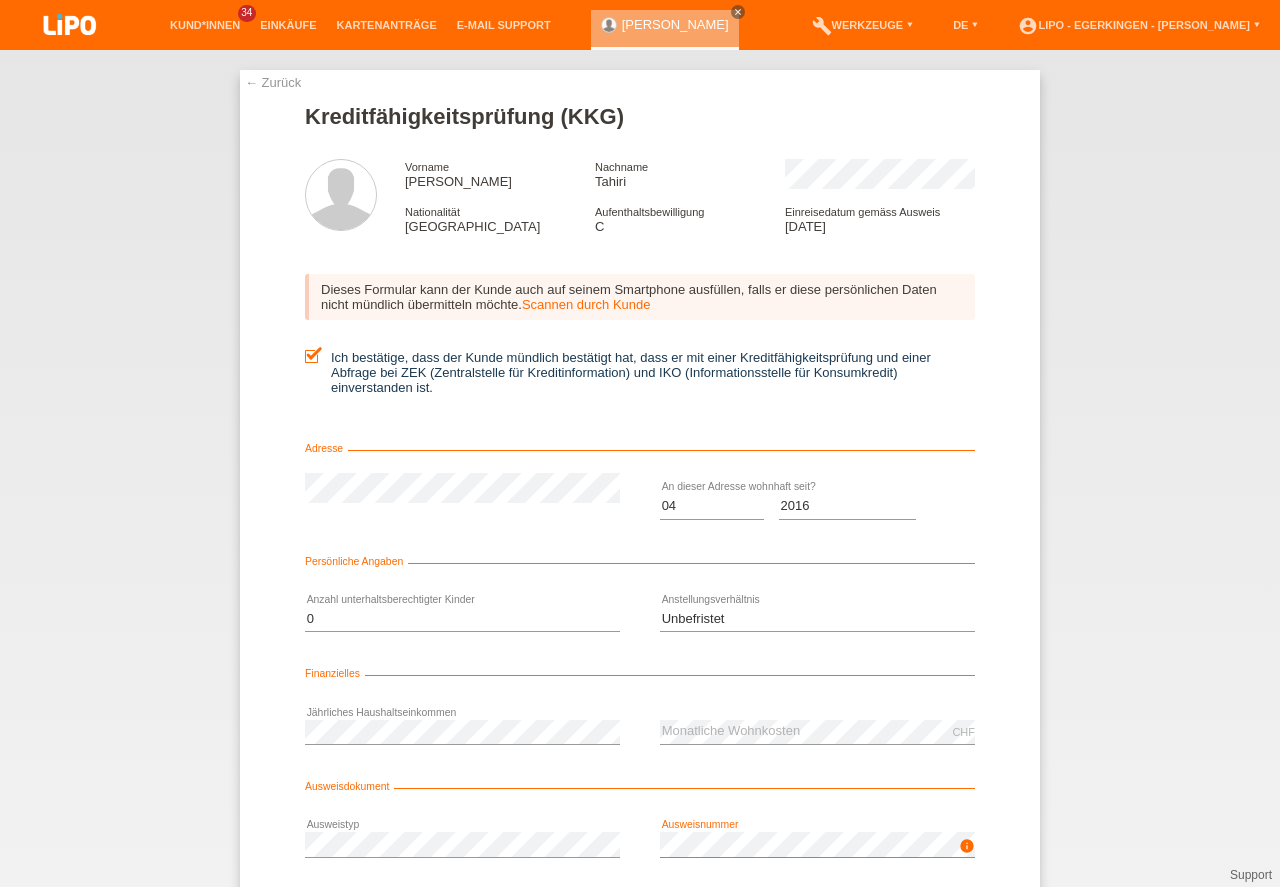 scroll, scrollTop: 132, scrollLeft: 0, axis: vertical 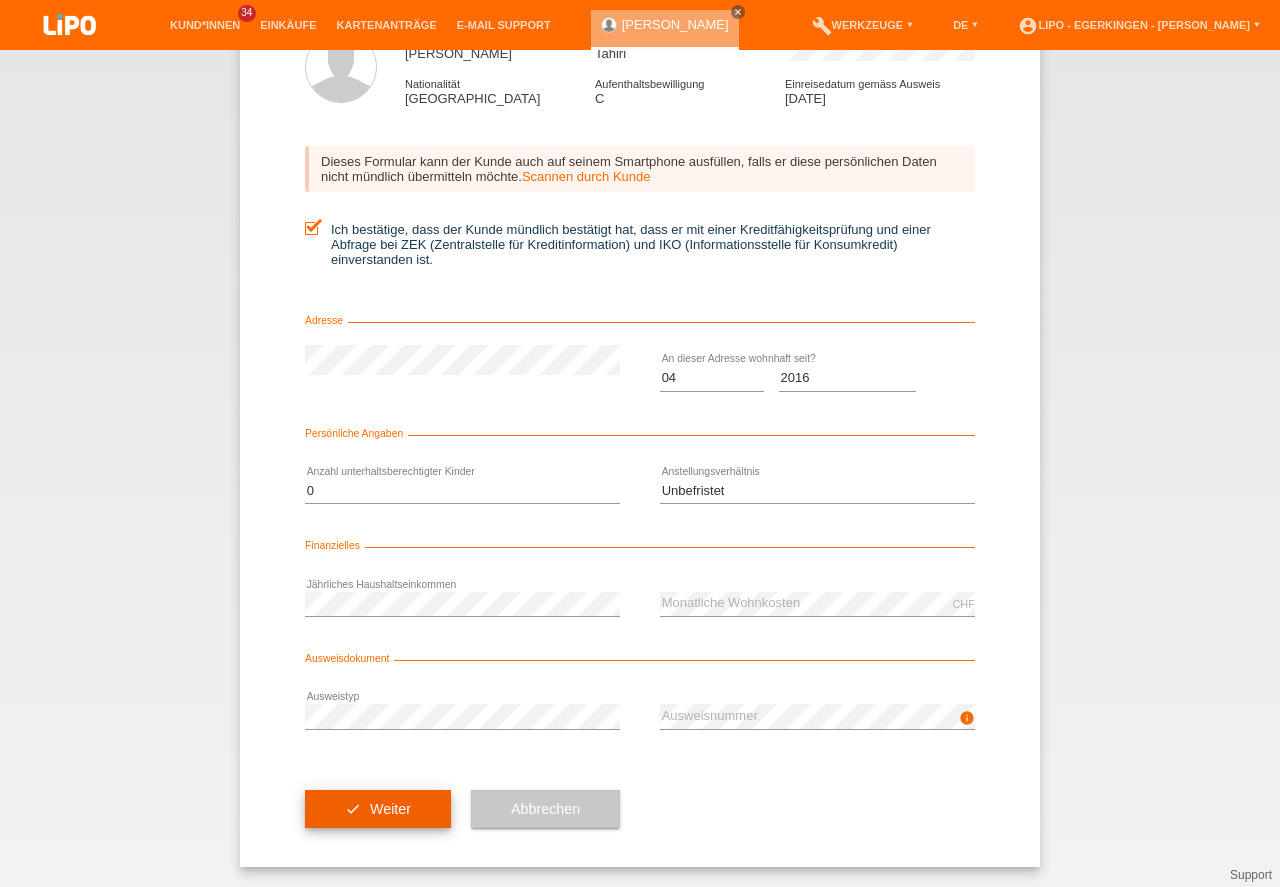 click on "check   Weiter" at bounding box center [378, 809] 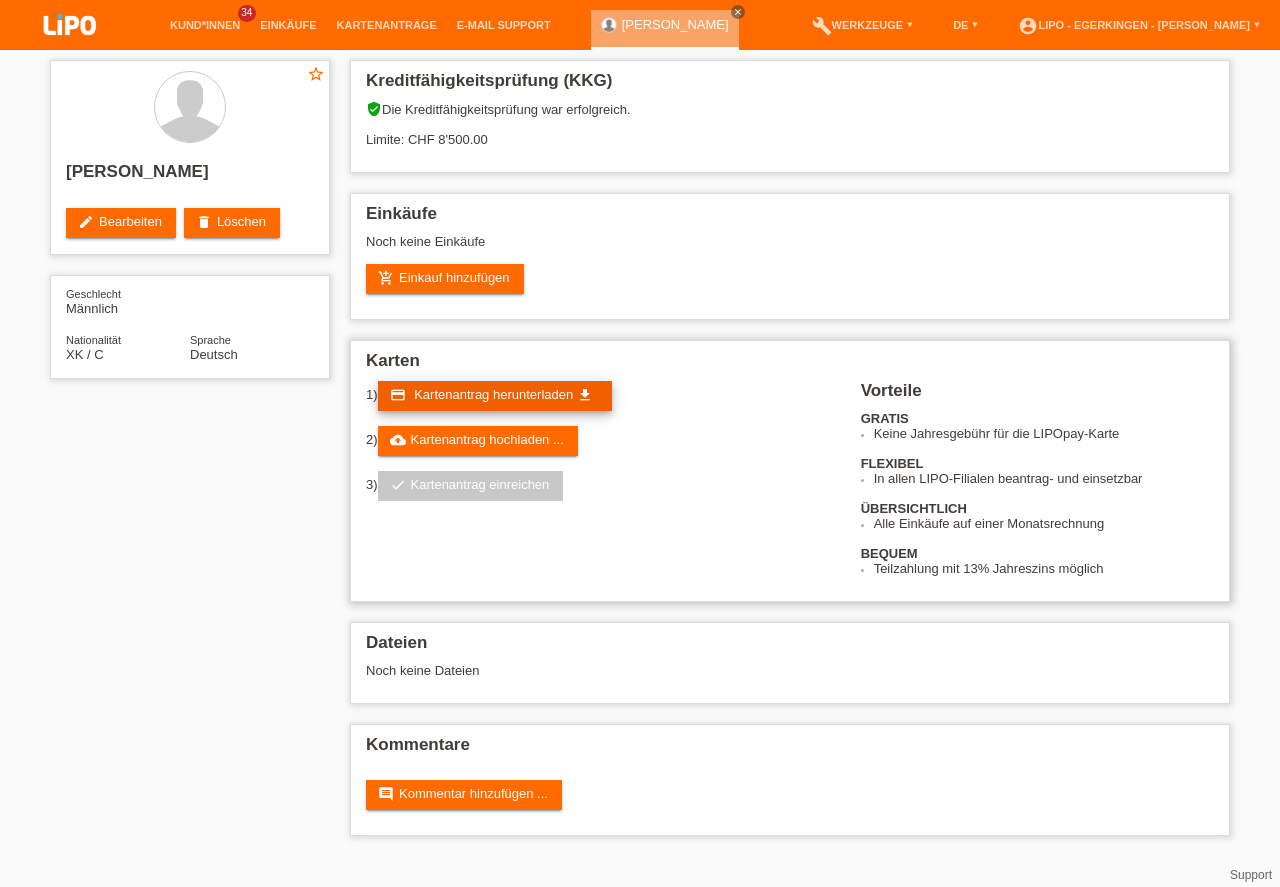 click on "Kartenantrag herunterladen" at bounding box center (493, 394) 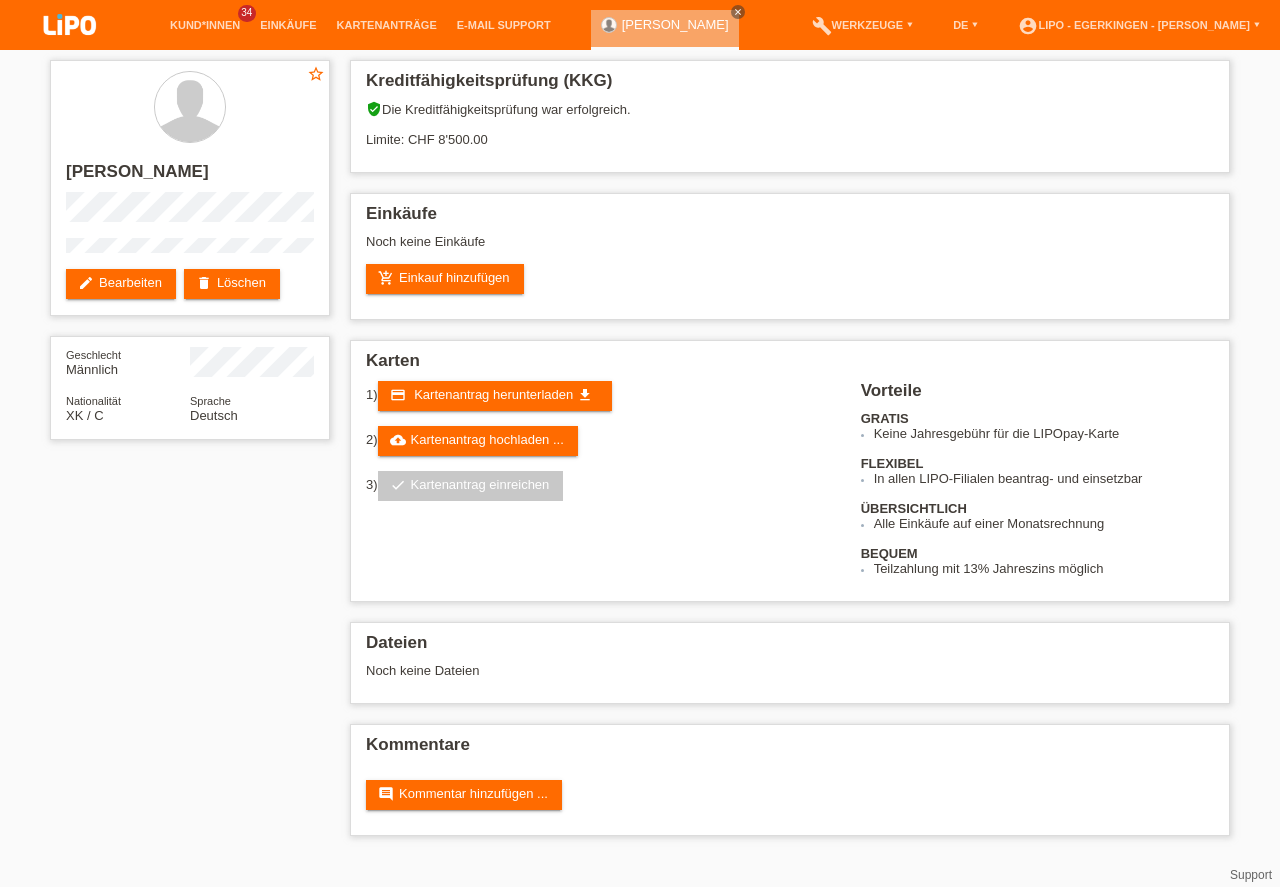 click on "Kreditfähigkeitsprüfung (KKG)
verified_user  Die Kreditfähigkeitsprüfung war erfolgreich.
Limite: CHF 8'500.00
Einkäufe
Noch keine Einkäufe
add_shopping_cart  Einkauf hinzufügen
Karten
credit_card" at bounding box center (790, 453) 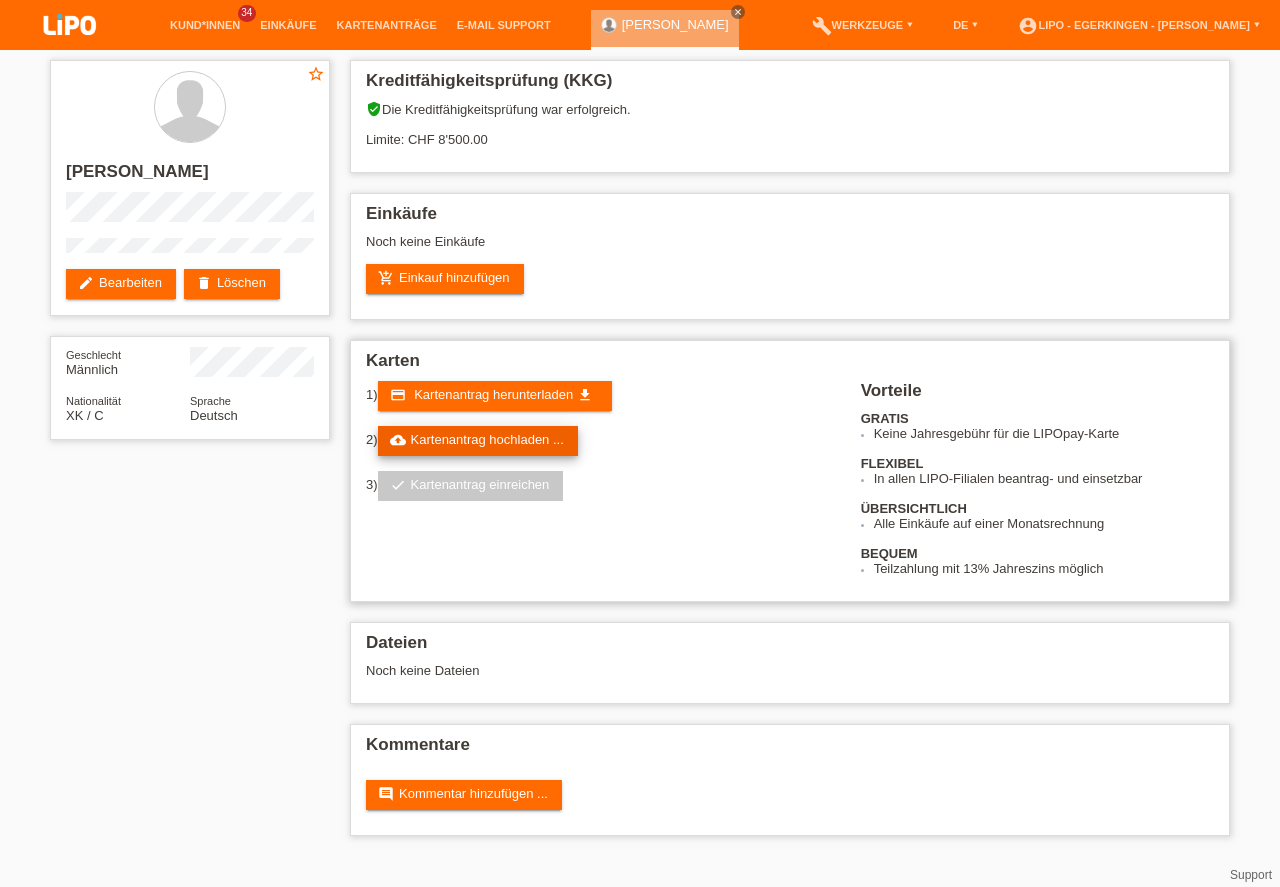 click on "cloud_upload  Kartenantrag hochladen ..." at bounding box center (478, 441) 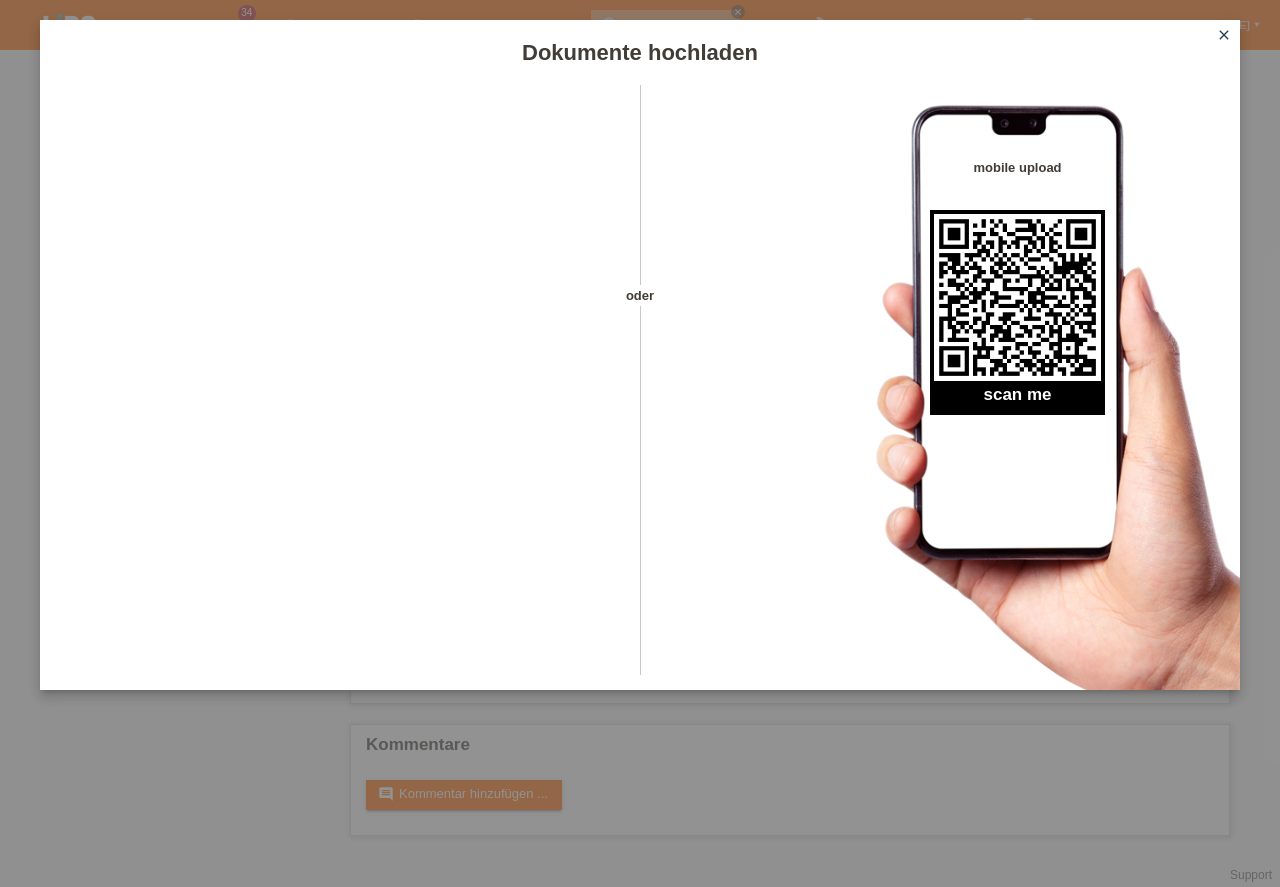 click on "close" at bounding box center (1224, 35) 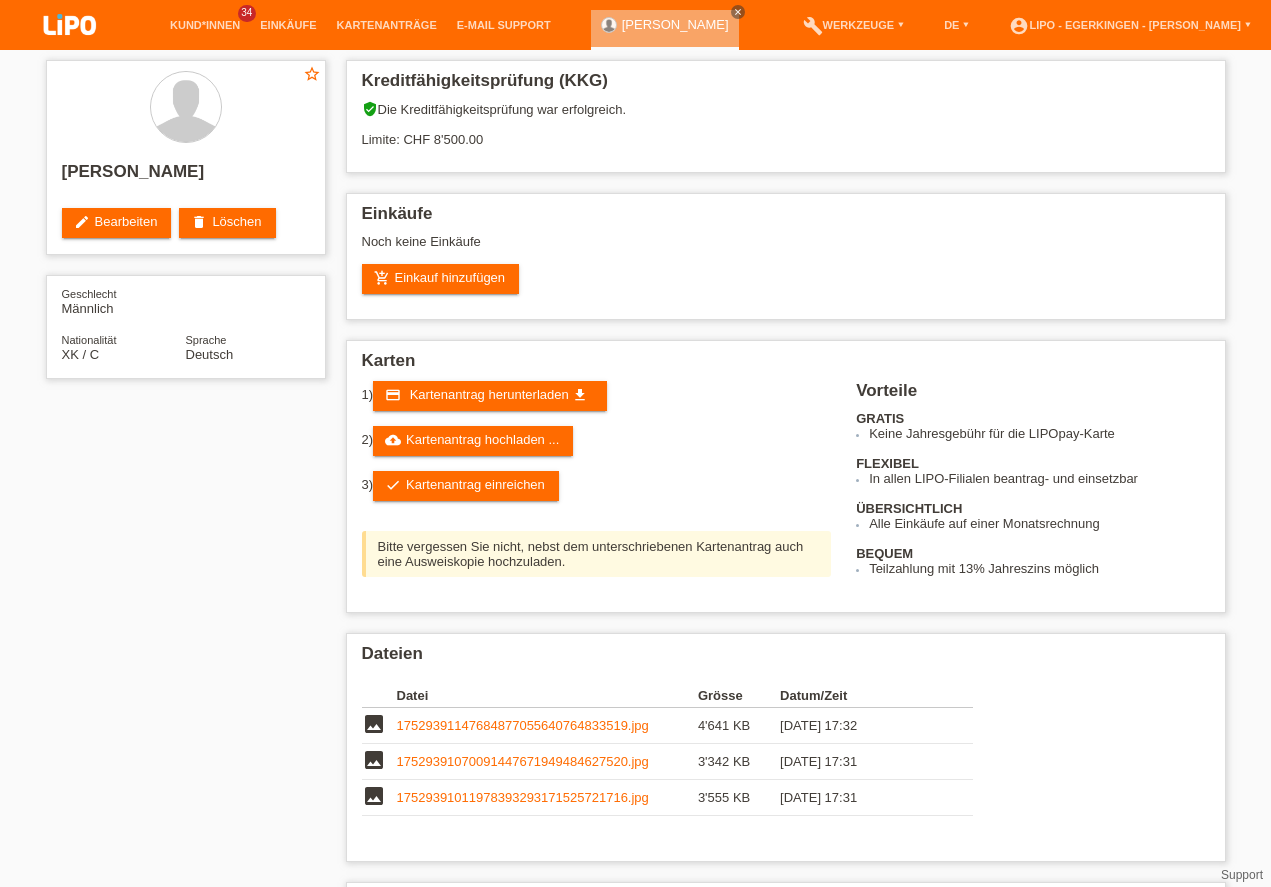 scroll, scrollTop: 0, scrollLeft: 0, axis: both 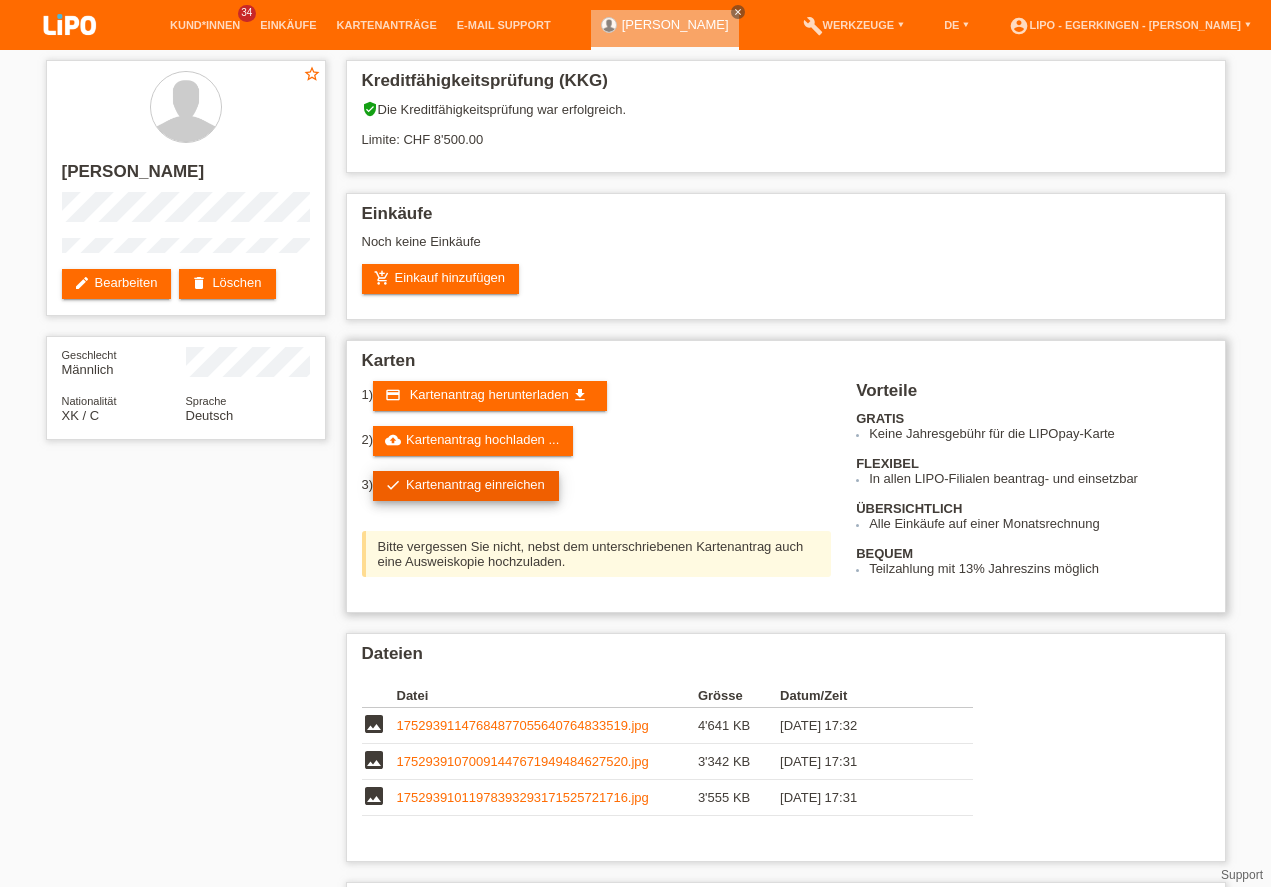 click on "check  Kartenantrag einreichen" at bounding box center (466, 486) 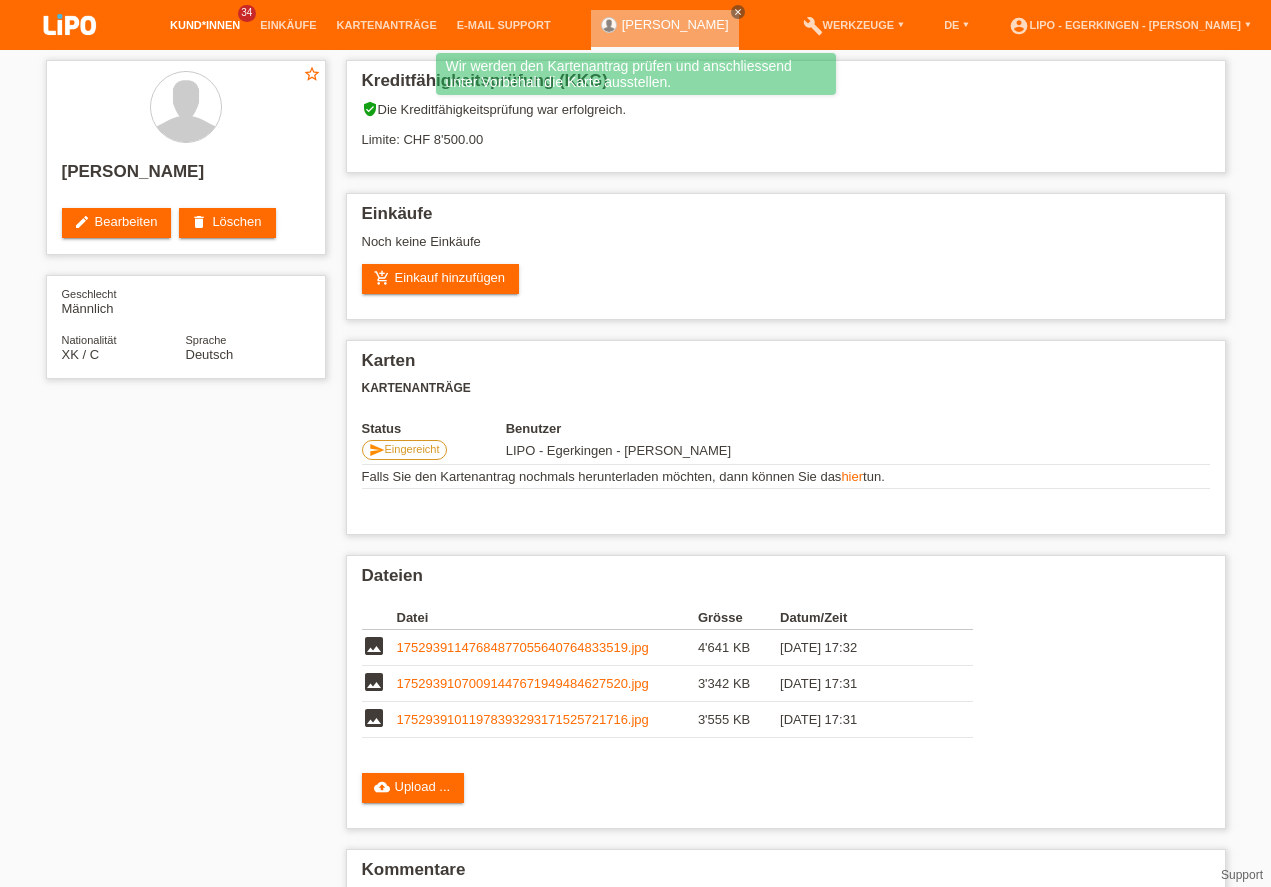 click on "Kund*innen" at bounding box center (205, 25) 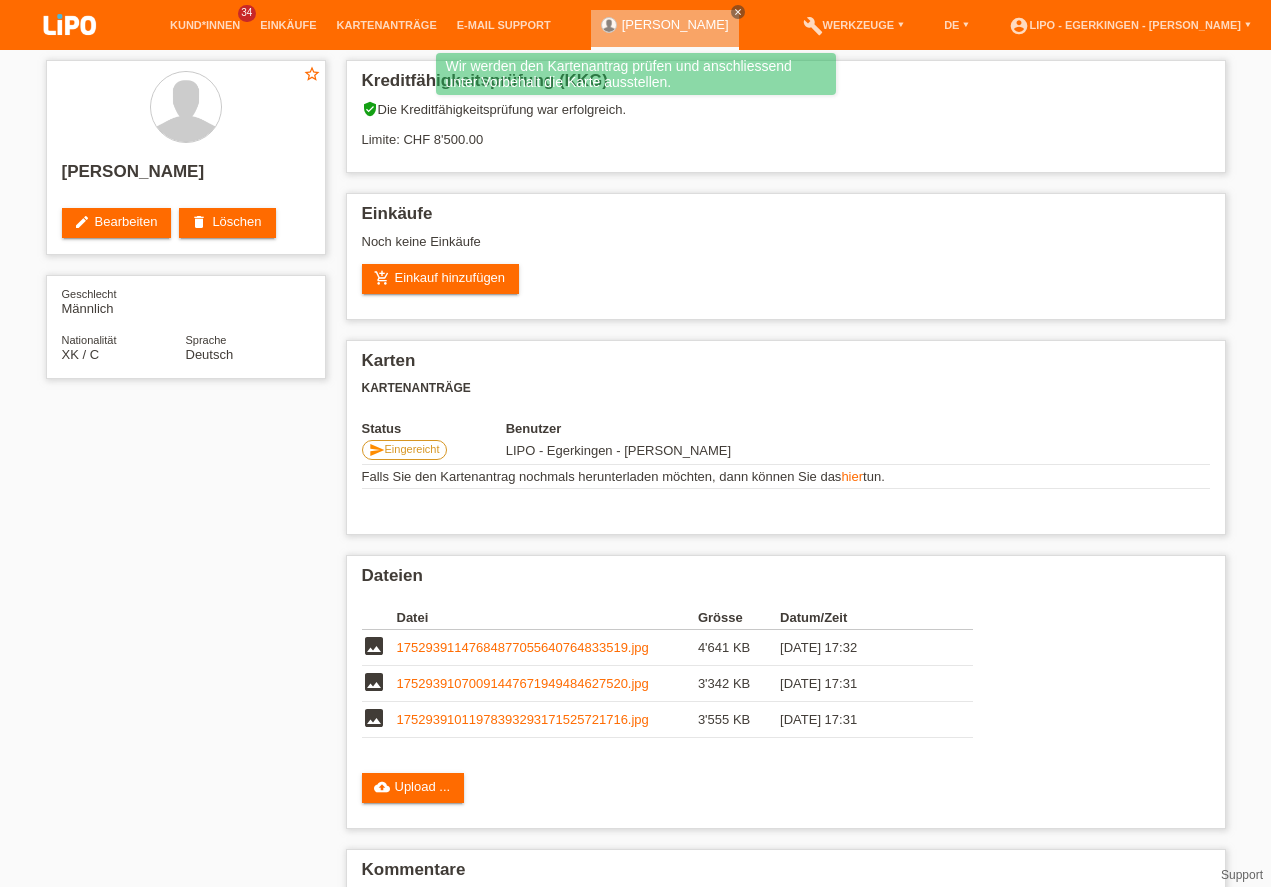 scroll, scrollTop: 0, scrollLeft: 0, axis: both 